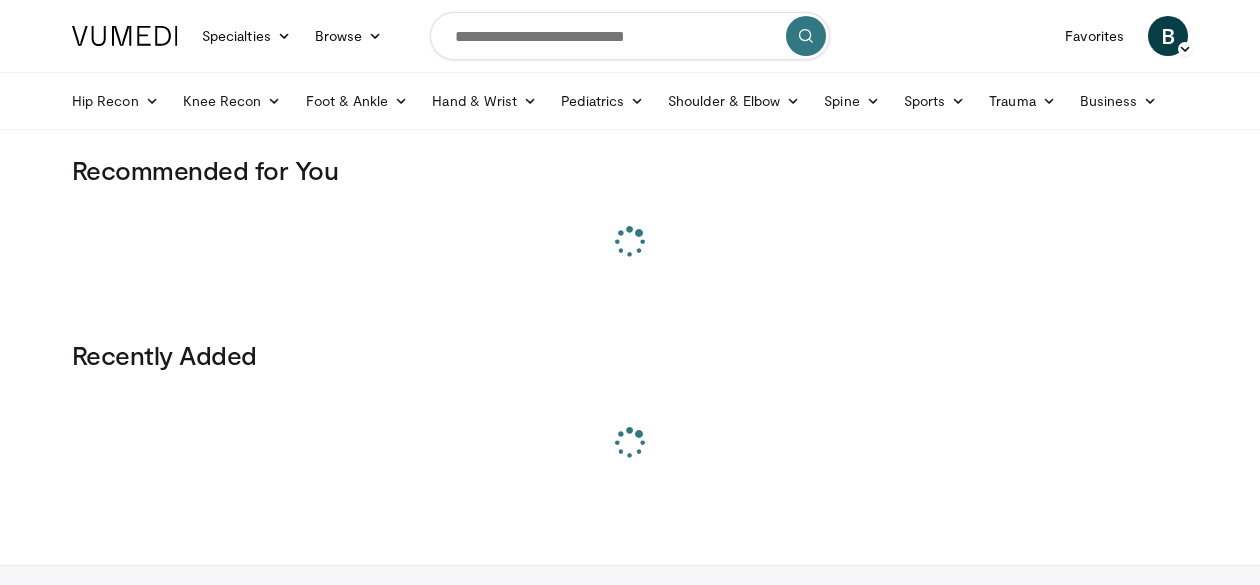 scroll, scrollTop: 0, scrollLeft: 0, axis: both 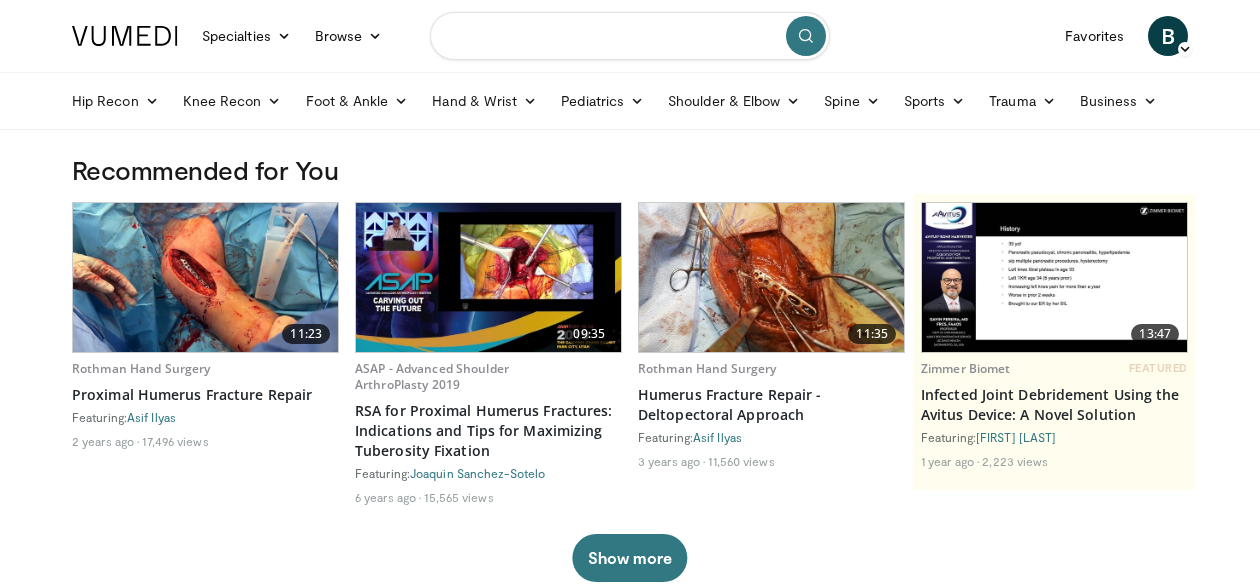 click at bounding box center (630, 36) 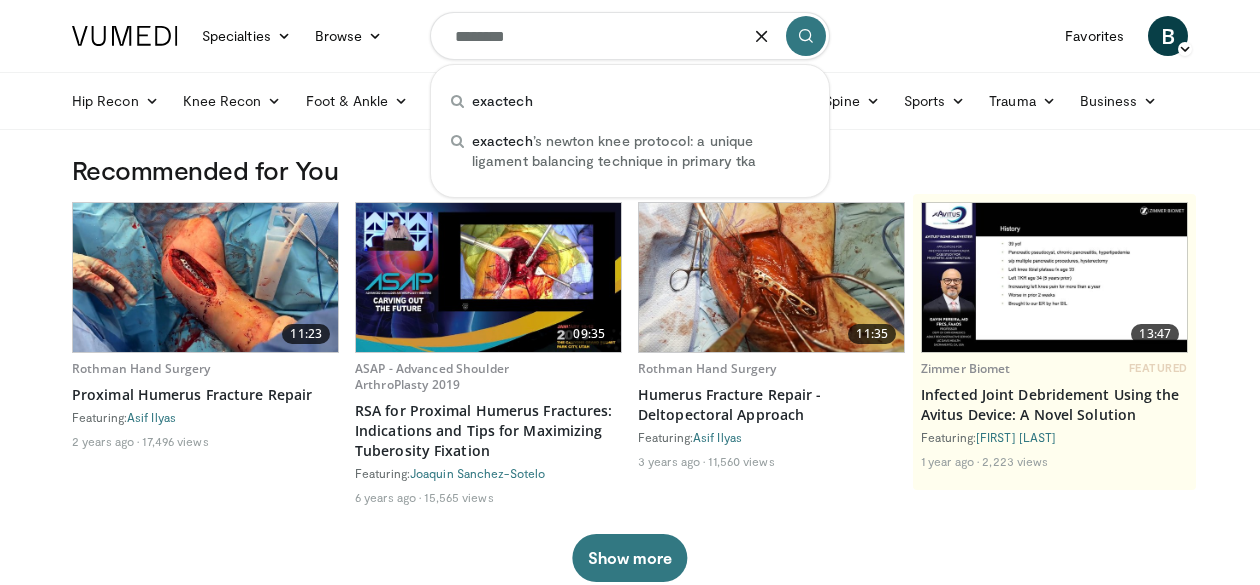 type on "********" 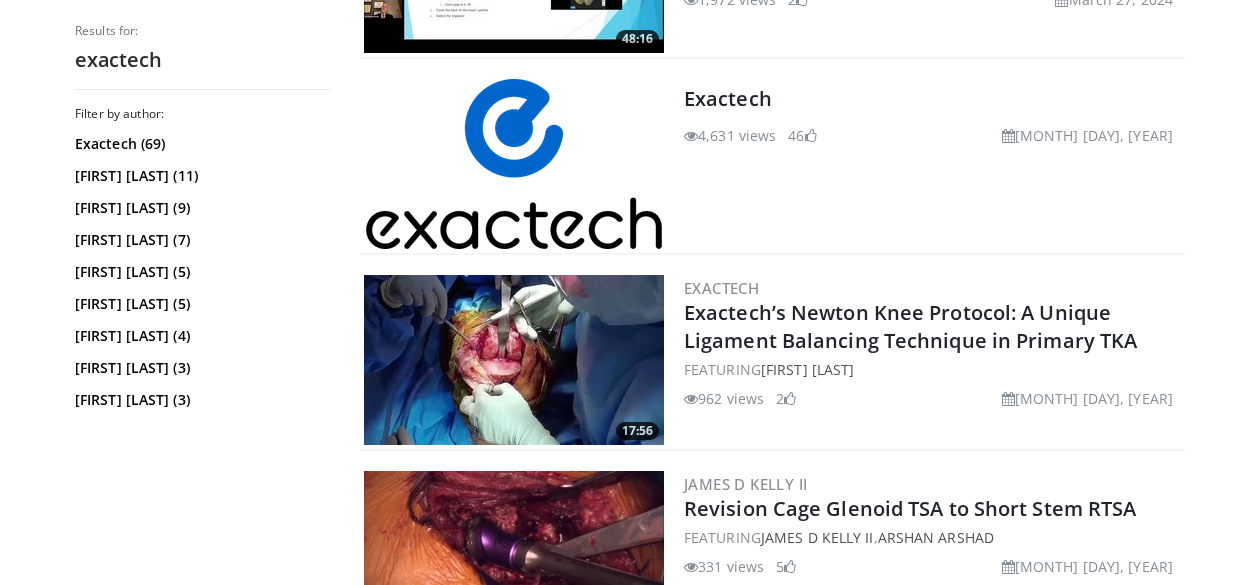 scroll, scrollTop: 0, scrollLeft: 0, axis: both 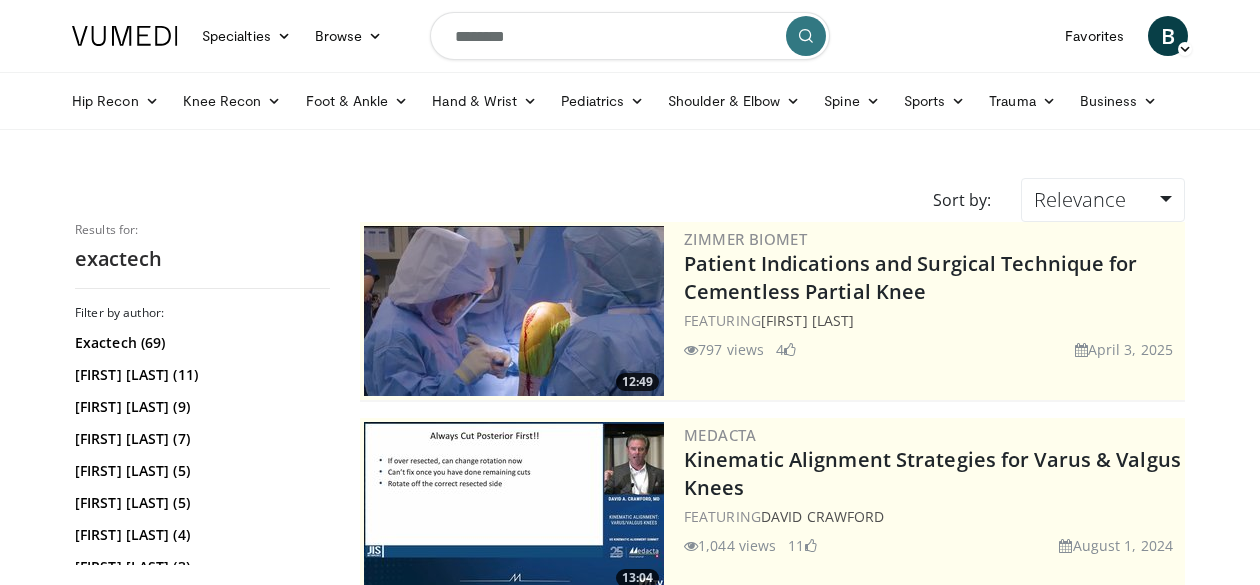 click on "********" at bounding box center (630, 36) 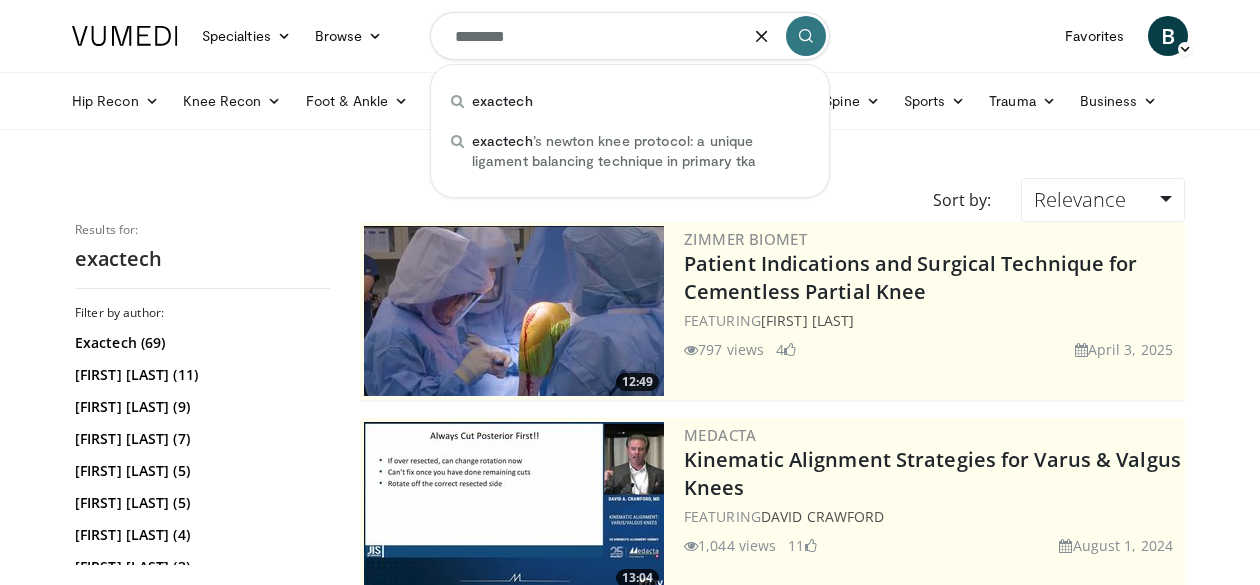 click on "********" at bounding box center [630, 36] 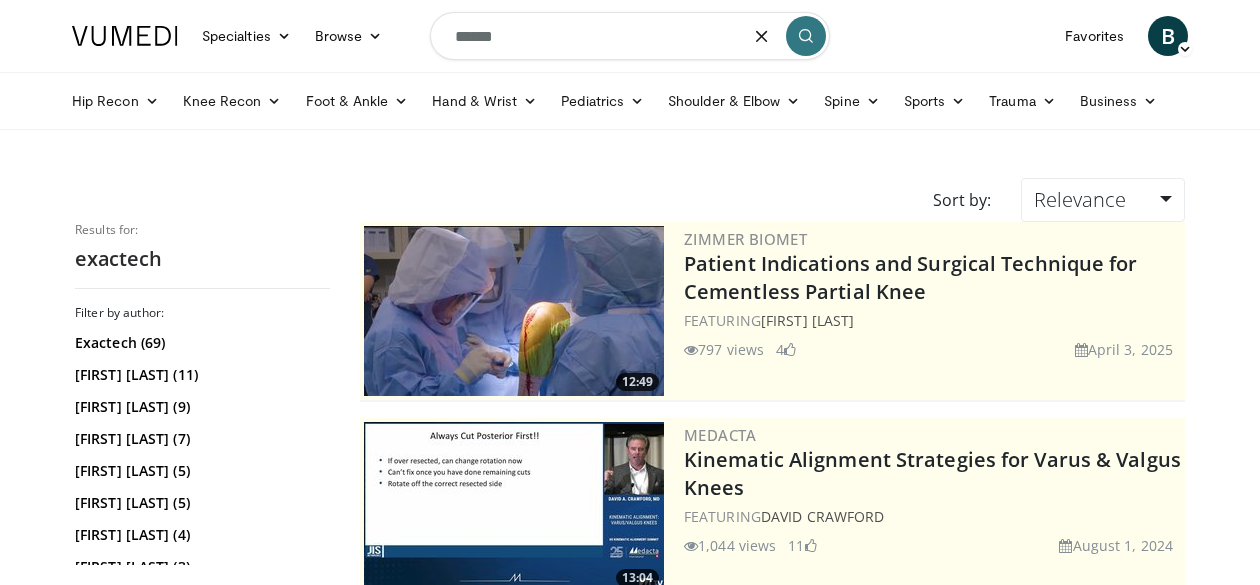 type on "******" 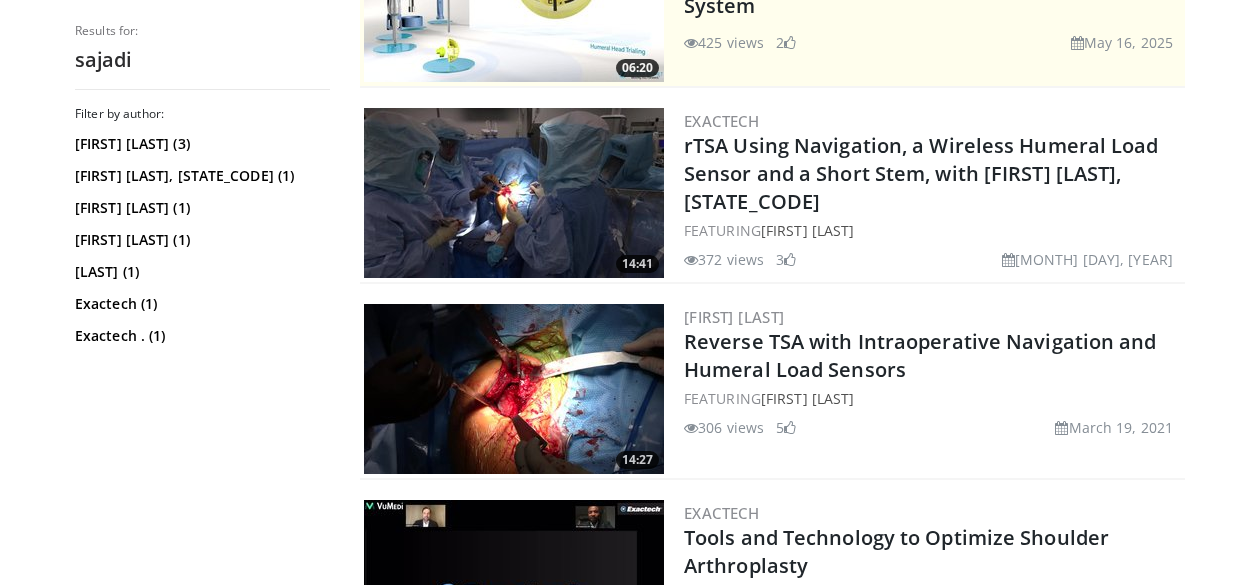 scroll, scrollTop: 485, scrollLeft: 0, axis: vertical 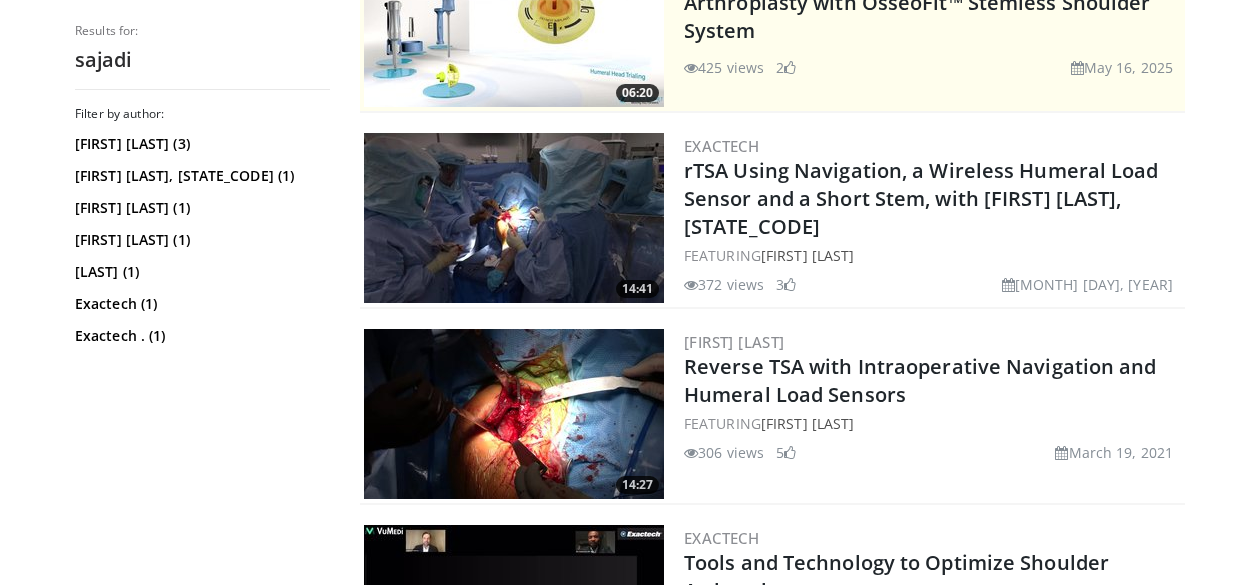 click at bounding box center [514, 218] 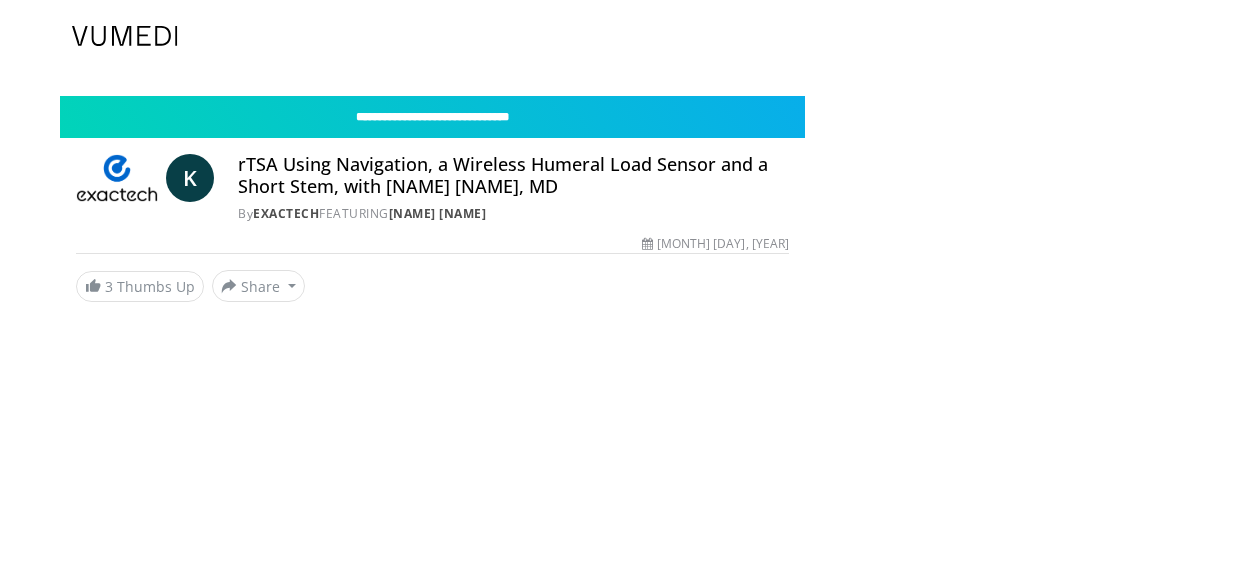scroll, scrollTop: 0, scrollLeft: 0, axis: both 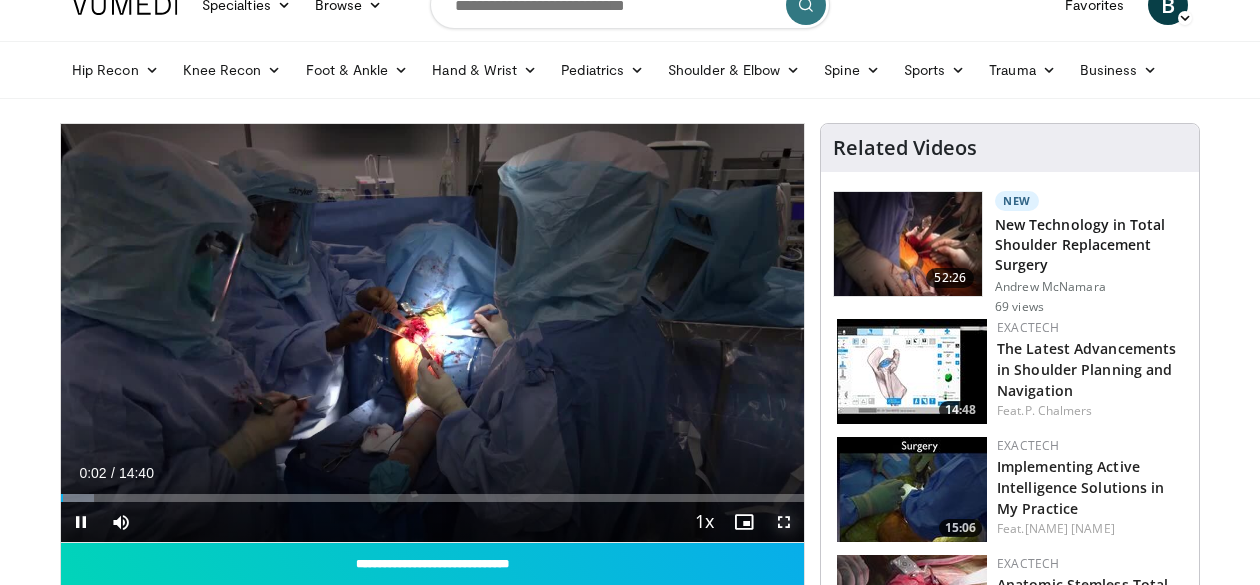 click at bounding box center (784, 522) 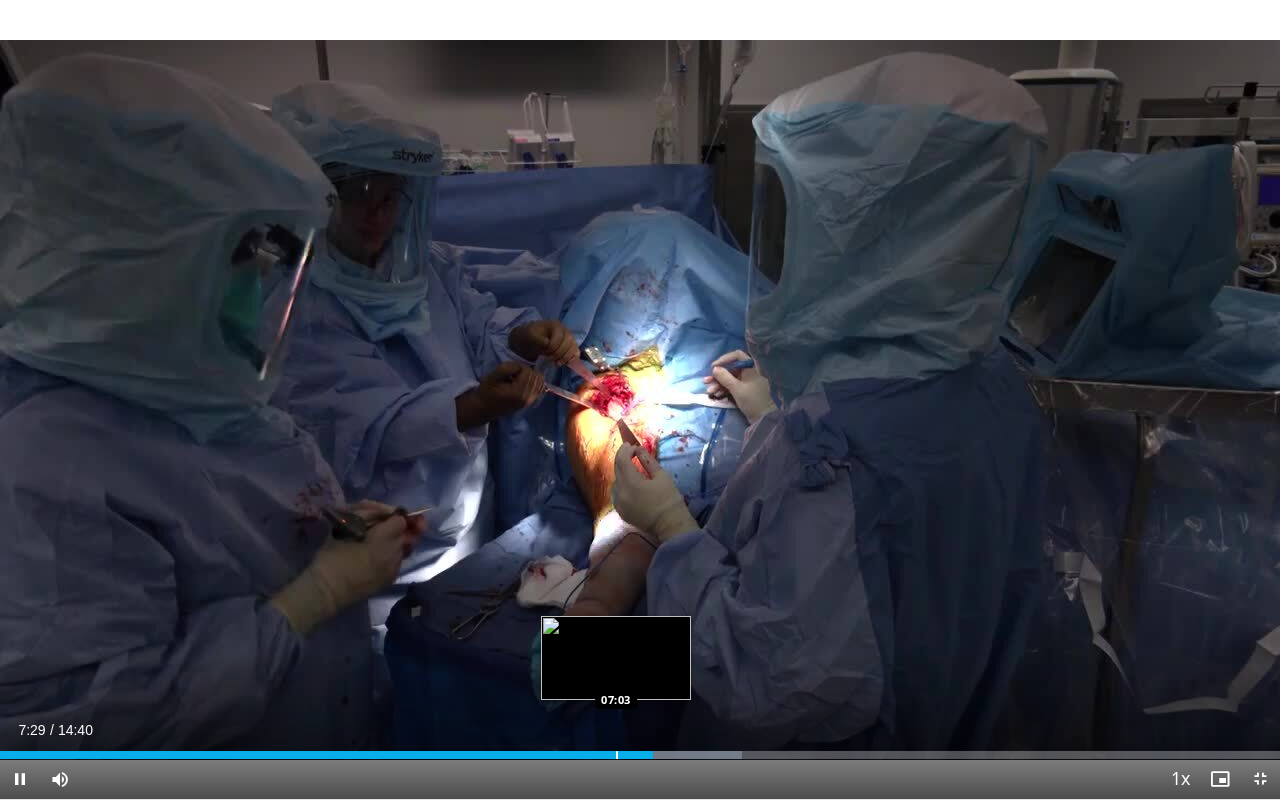 click at bounding box center (617, 755) 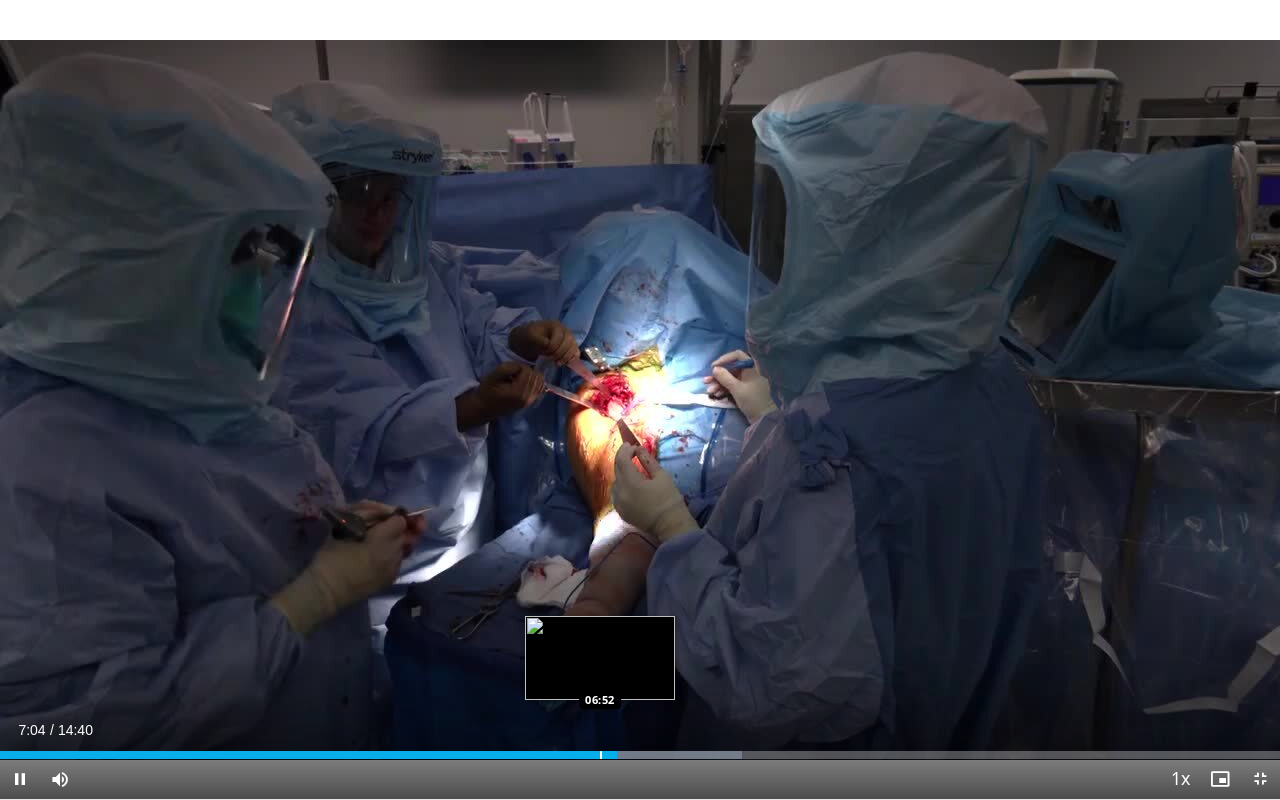 click at bounding box center [601, 755] 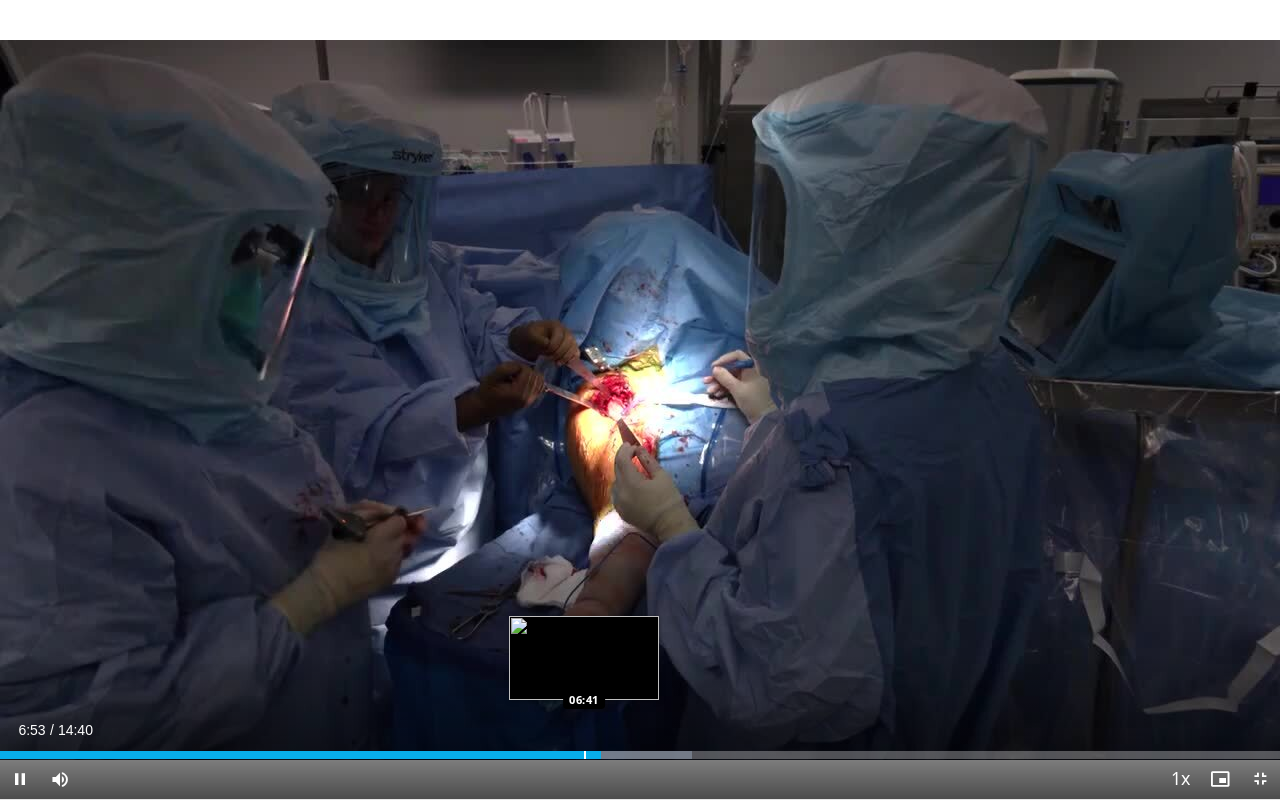 click at bounding box center [585, 755] 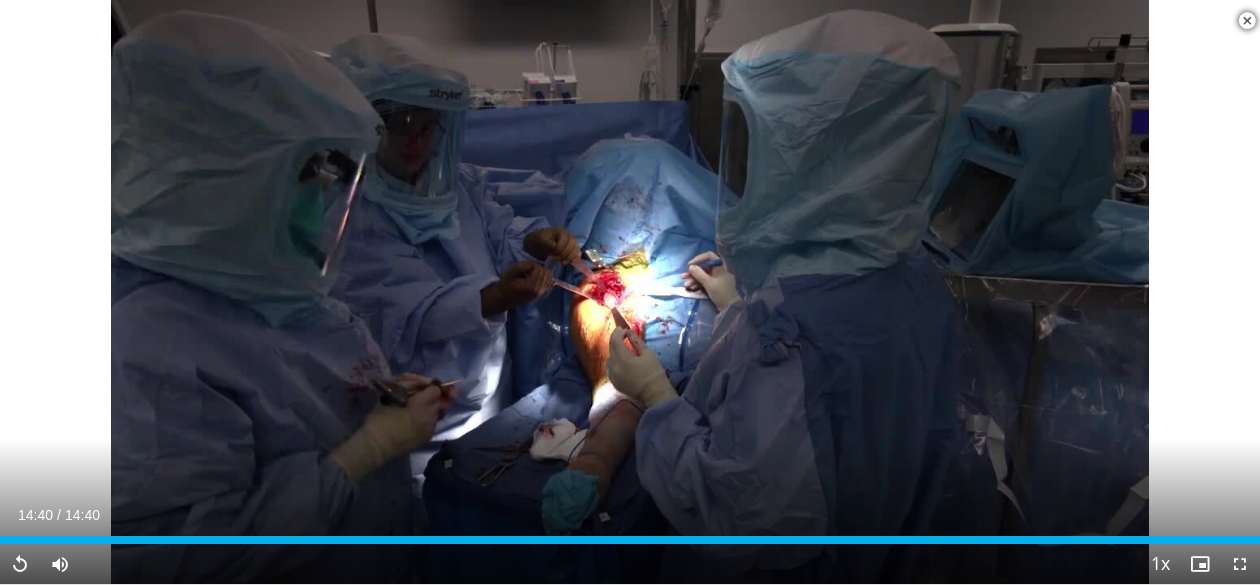 scroll, scrollTop: 332, scrollLeft: 0, axis: vertical 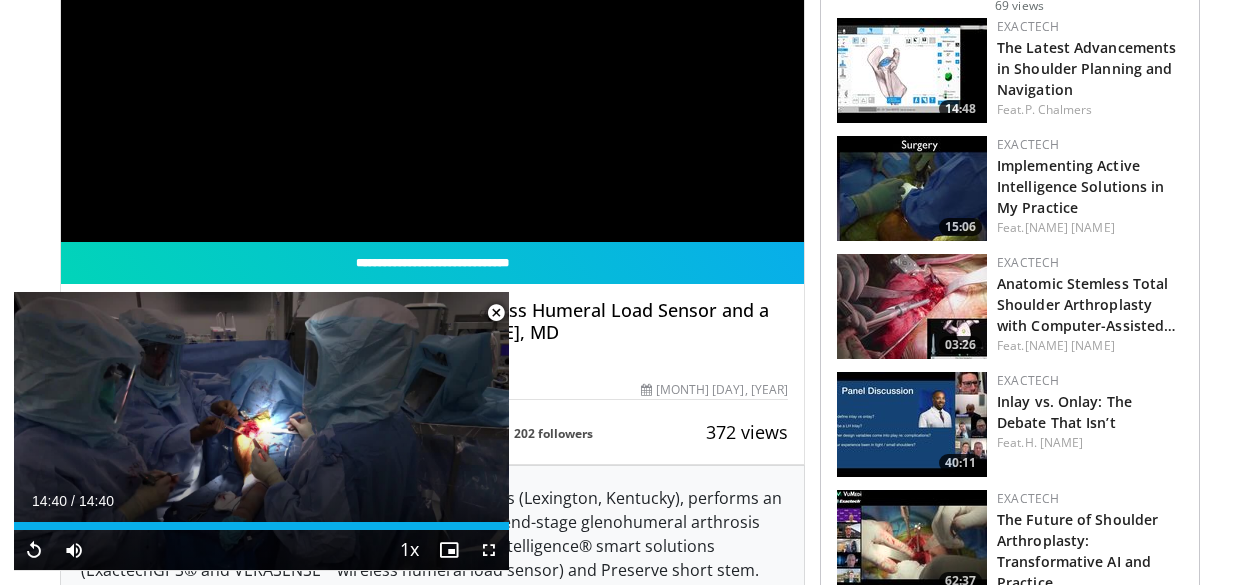 click at bounding box center [496, 313] 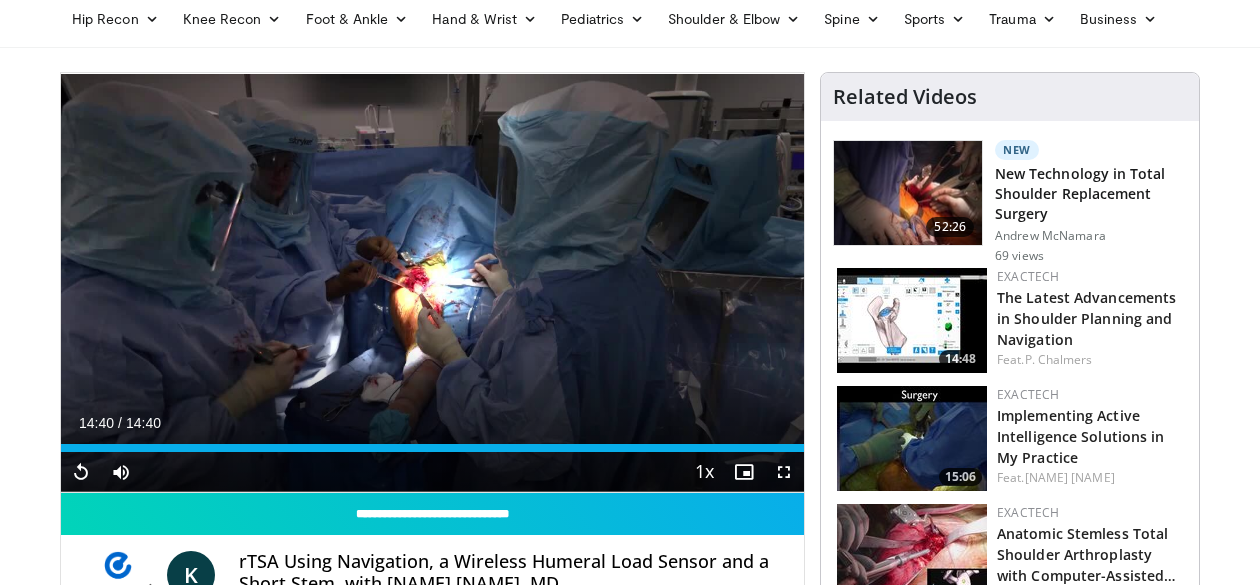 scroll, scrollTop: 0, scrollLeft: 0, axis: both 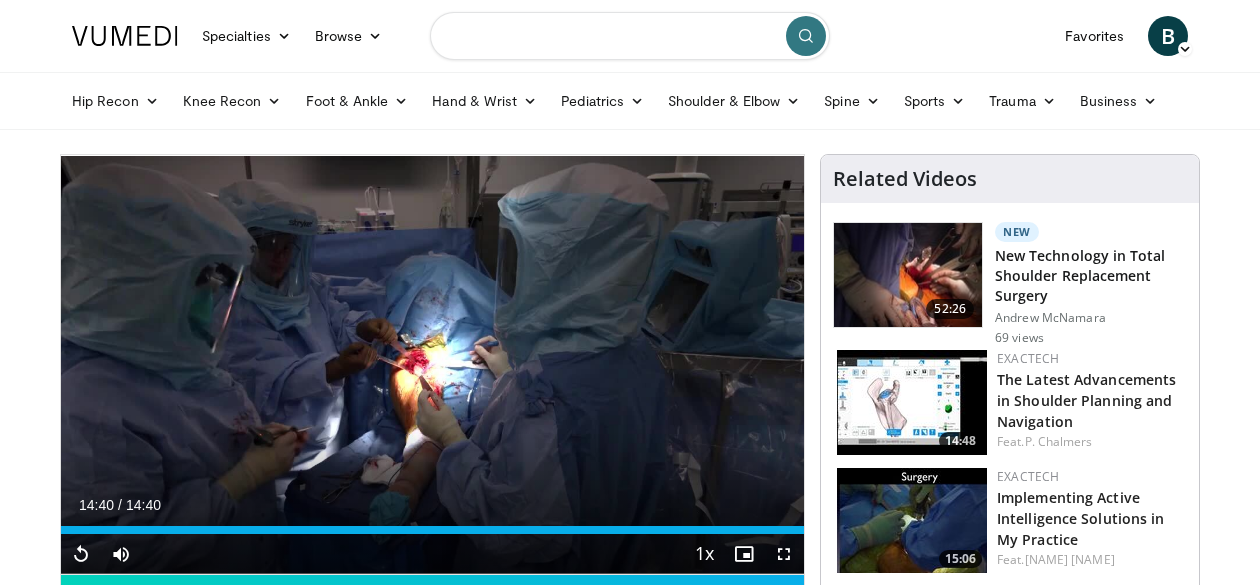 click at bounding box center (630, 36) 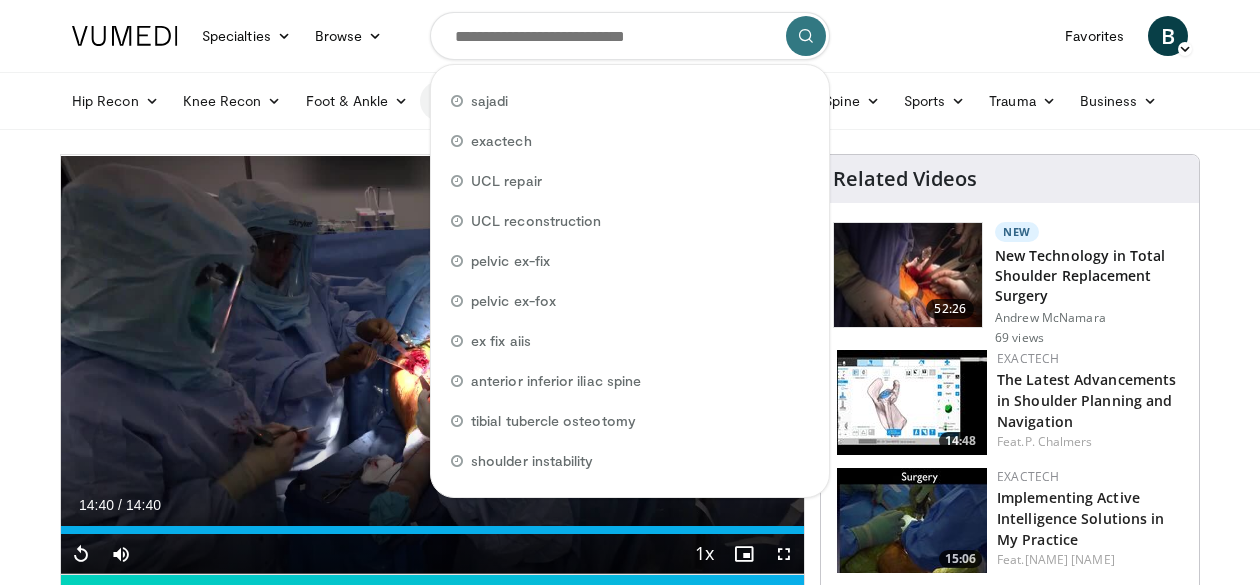 click on "sajadi" at bounding box center [630, 101] 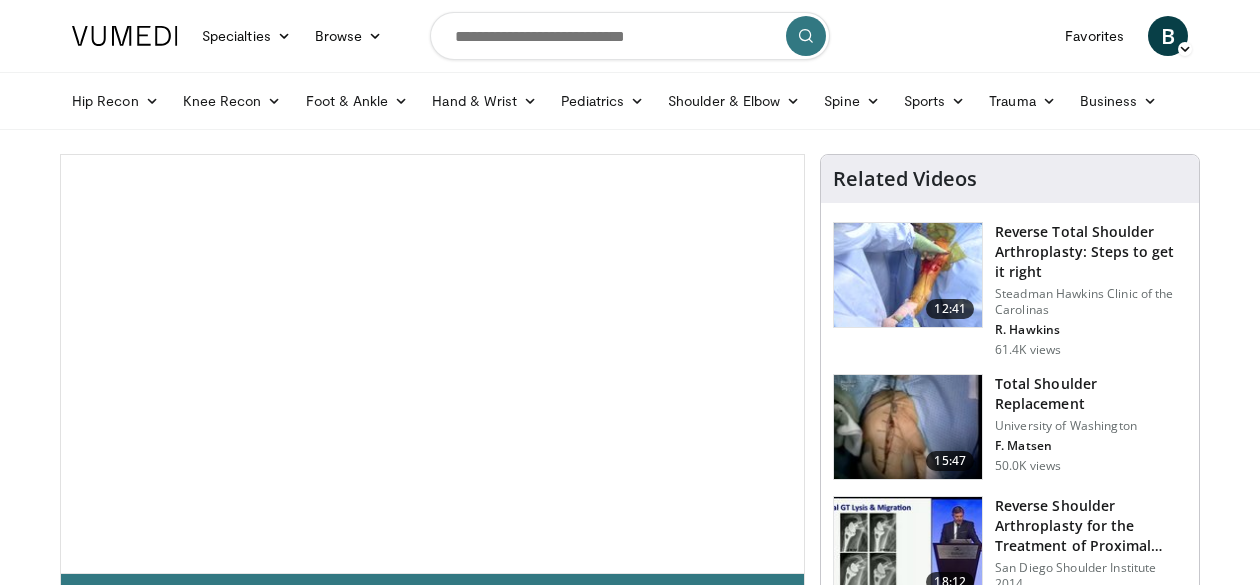 scroll, scrollTop: 0, scrollLeft: 0, axis: both 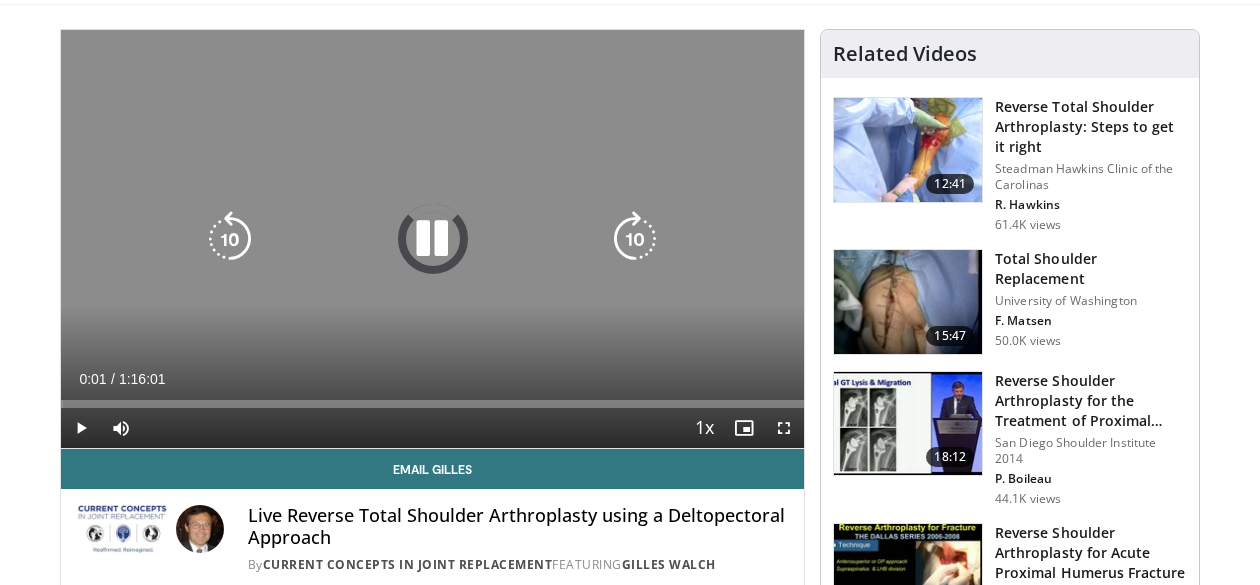 click at bounding box center [432, 239] 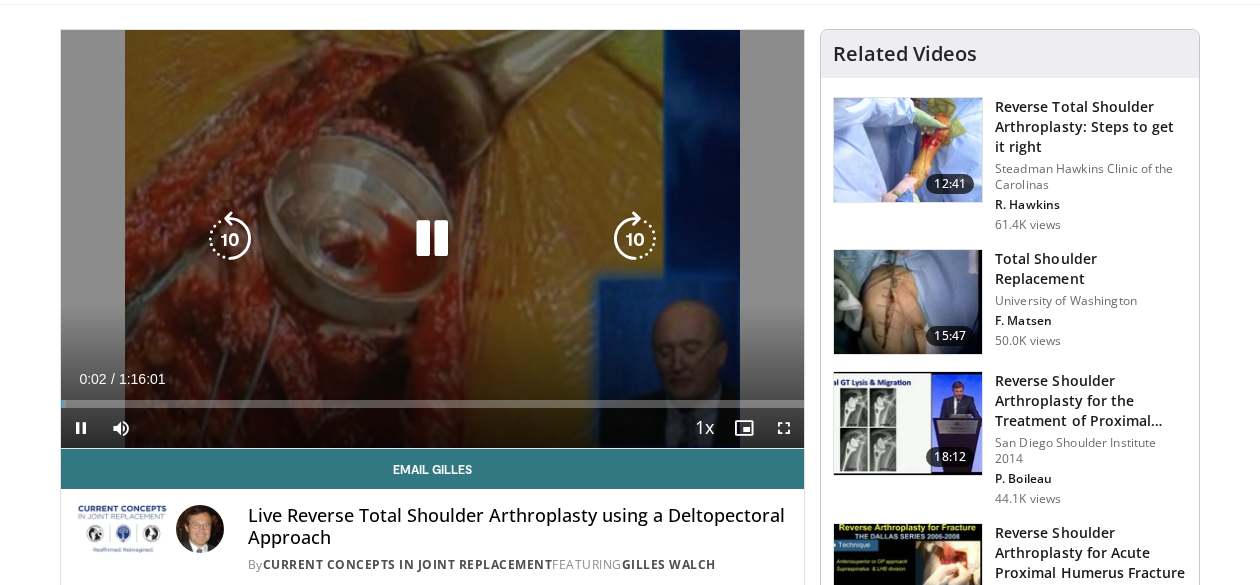click at bounding box center (432, 239) 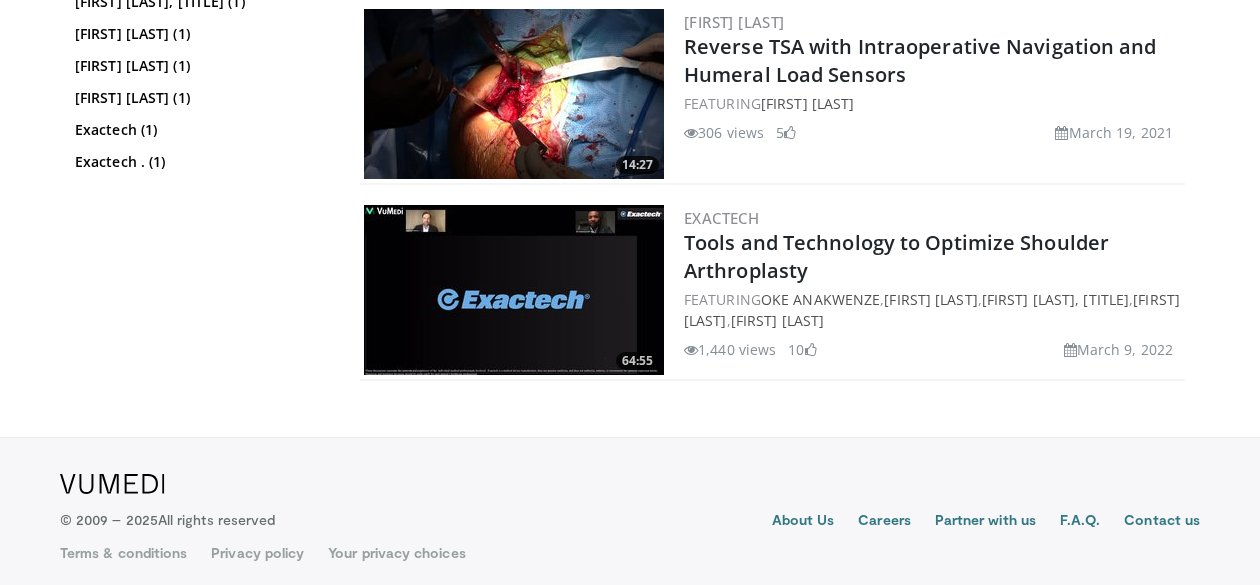 scroll, scrollTop: 815, scrollLeft: 0, axis: vertical 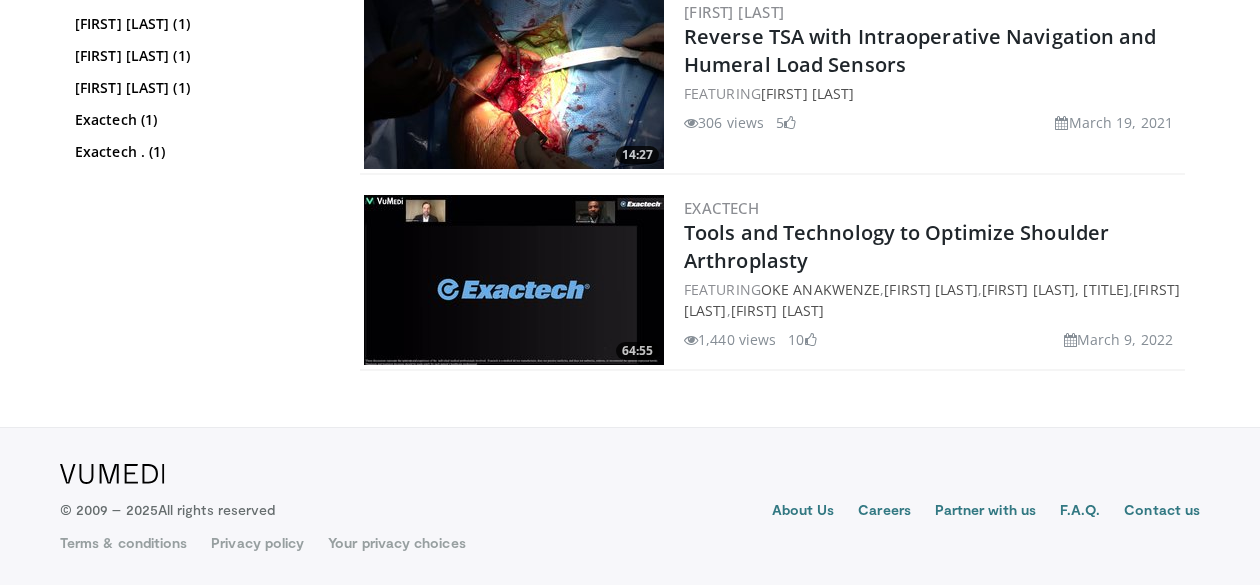 click at bounding box center [514, 280] 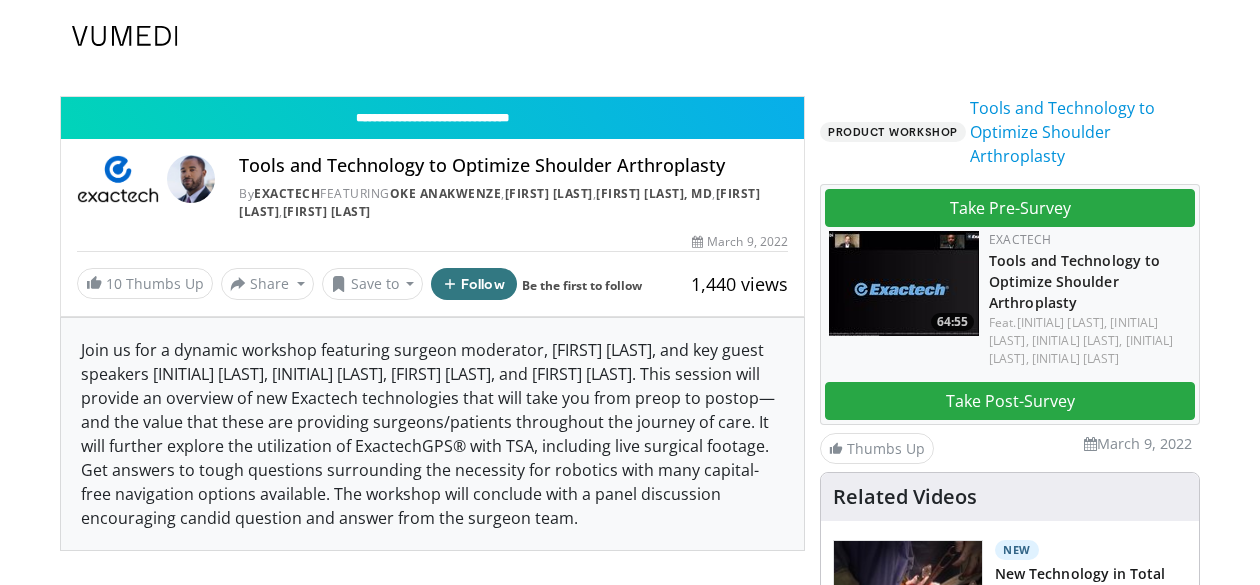 scroll, scrollTop: 0, scrollLeft: 0, axis: both 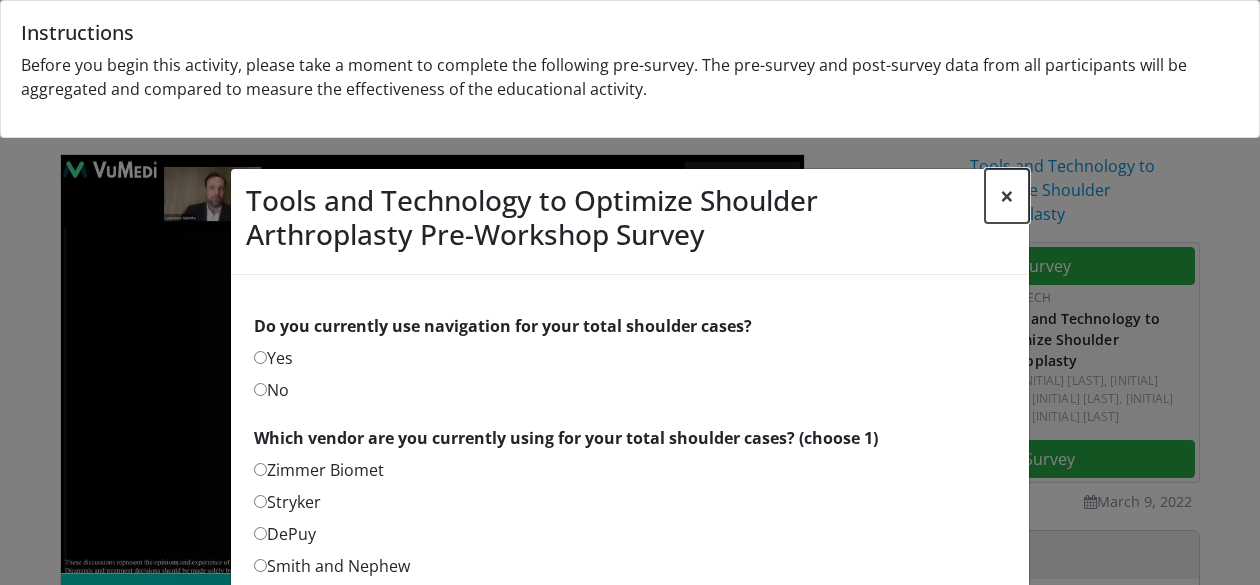 click on "×" at bounding box center [1007, 196] 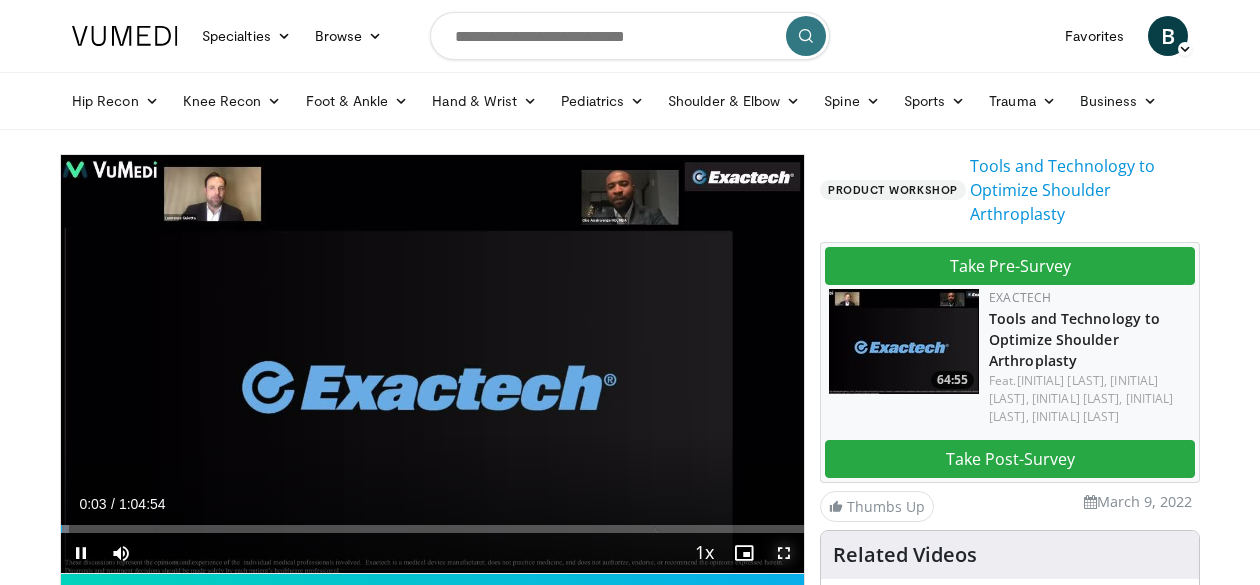 click at bounding box center (784, 553) 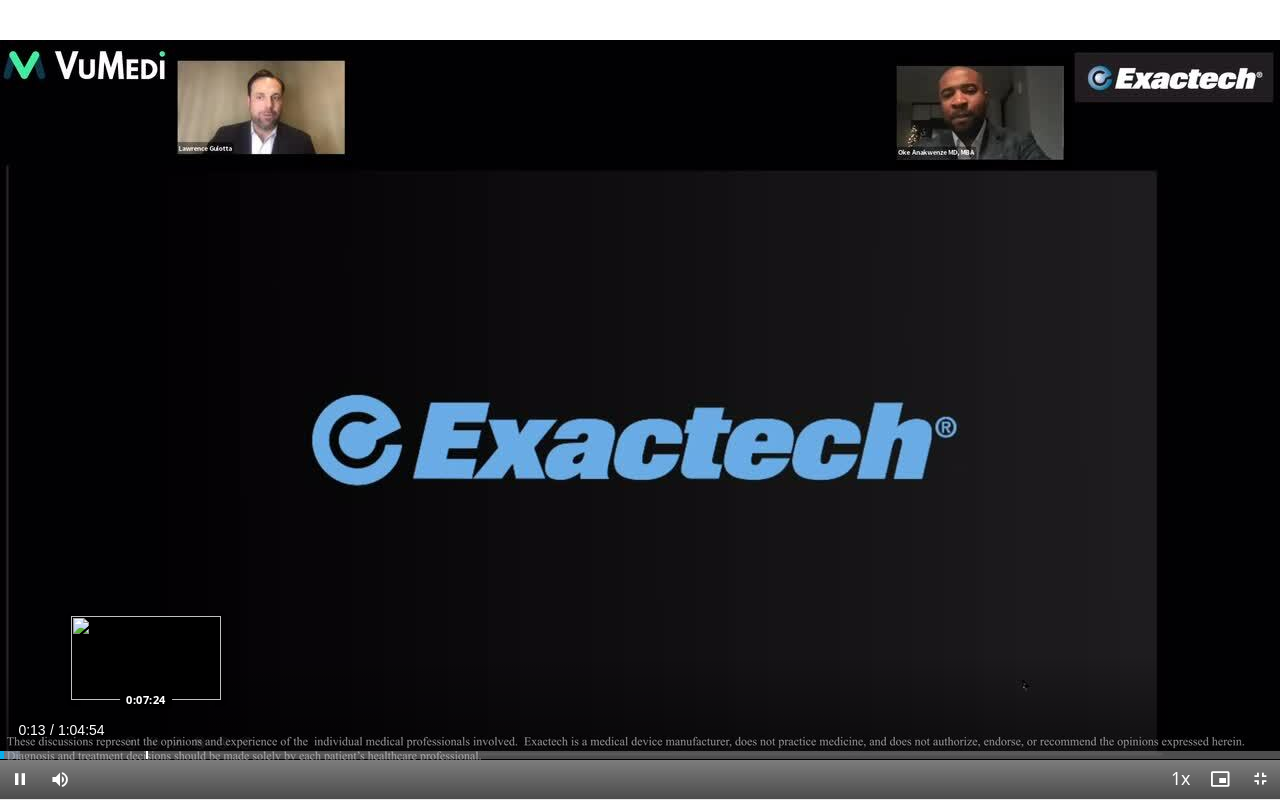 click on "10 seconds
Tap to unmute" at bounding box center [640, 399] 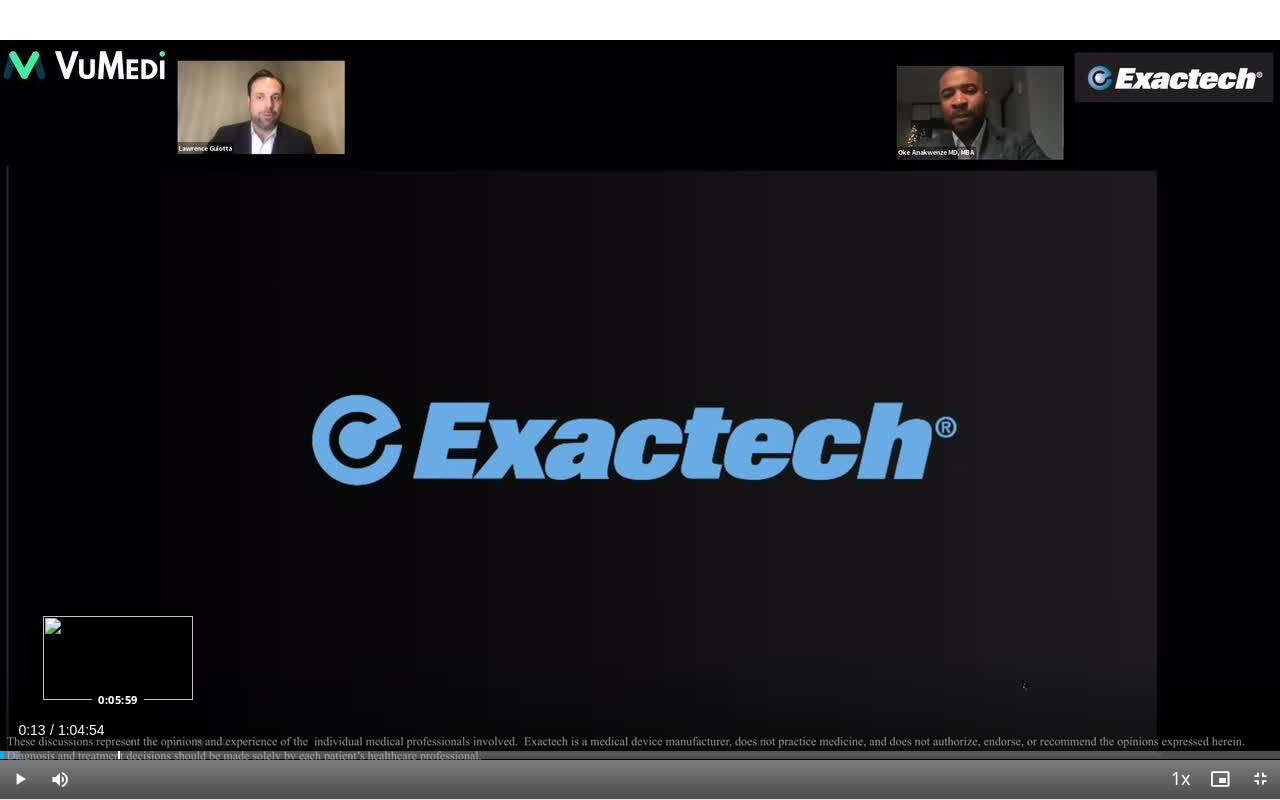 click on "Loaded :  1.53% 0:00:13 0:05:59" at bounding box center (640, 755) 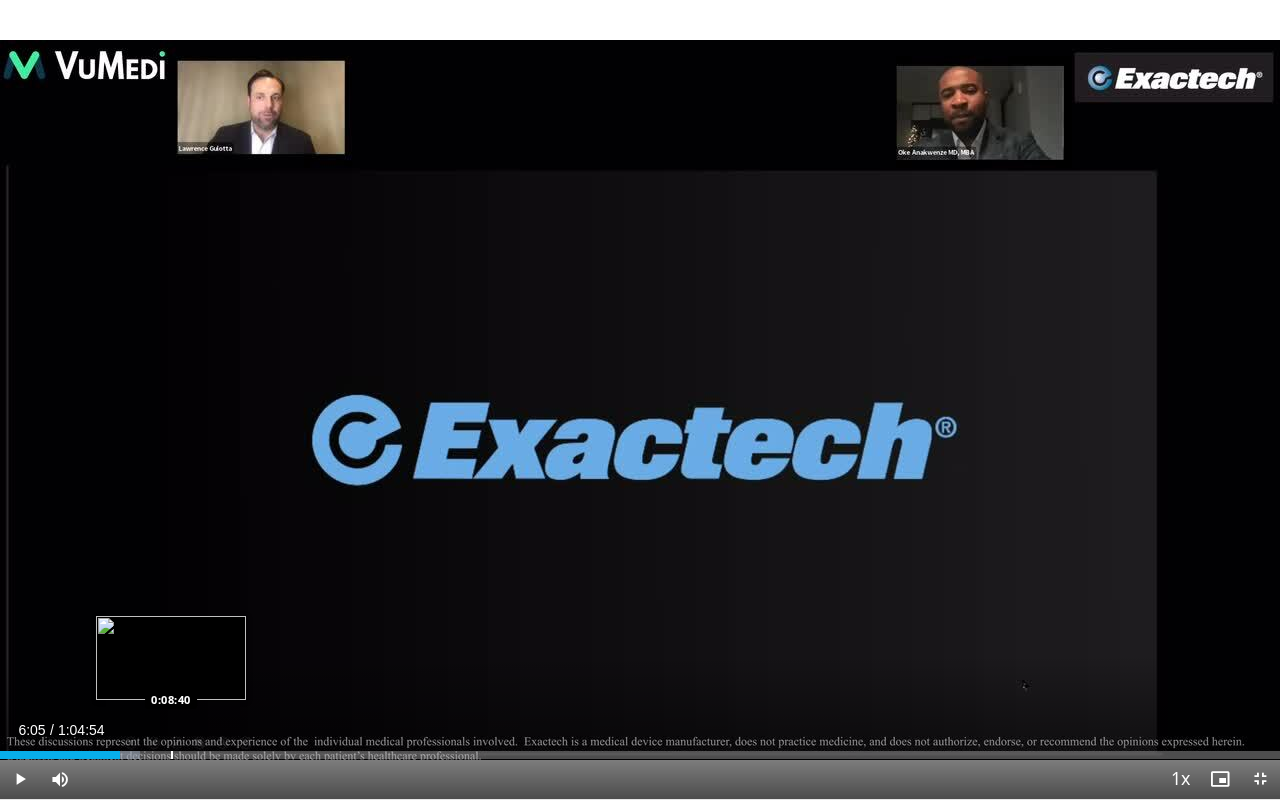 click at bounding box center (172, 755) 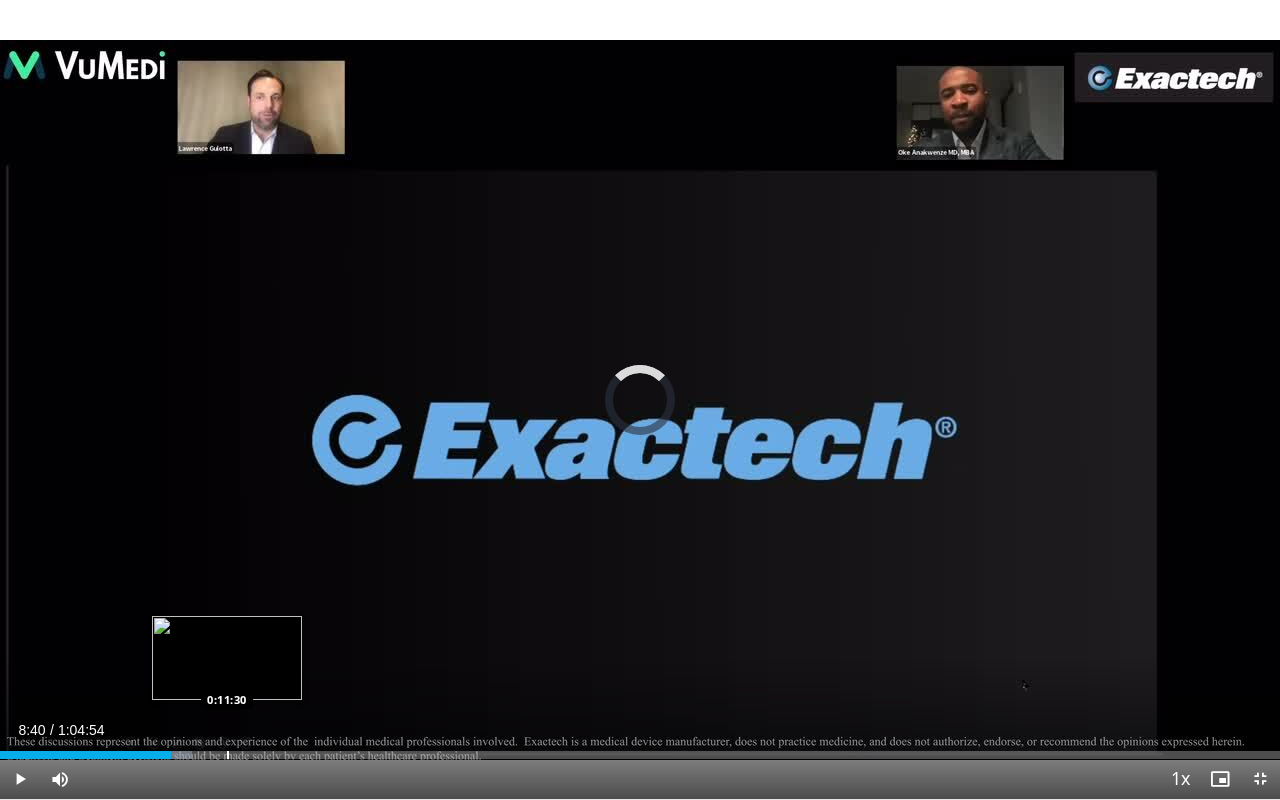 click at bounding box center [228, 755] 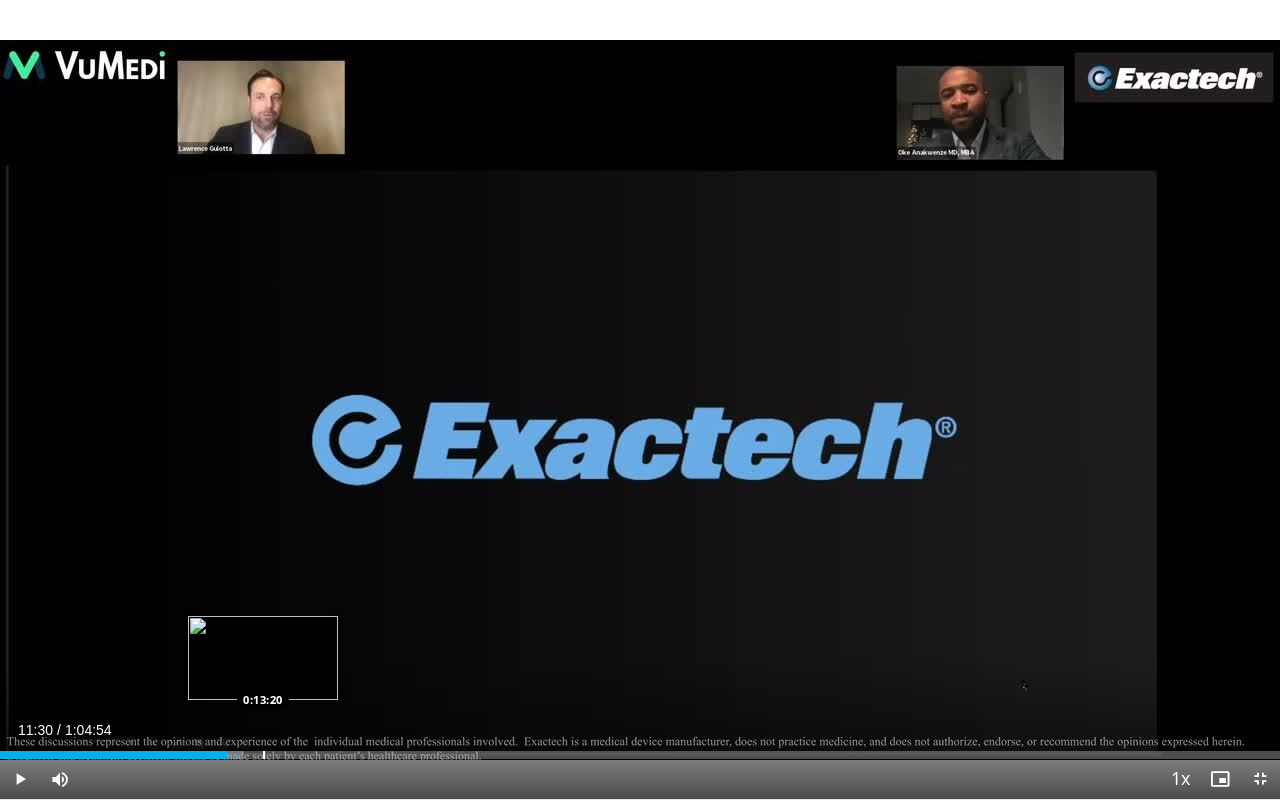 click at bounding box center (264, 755) 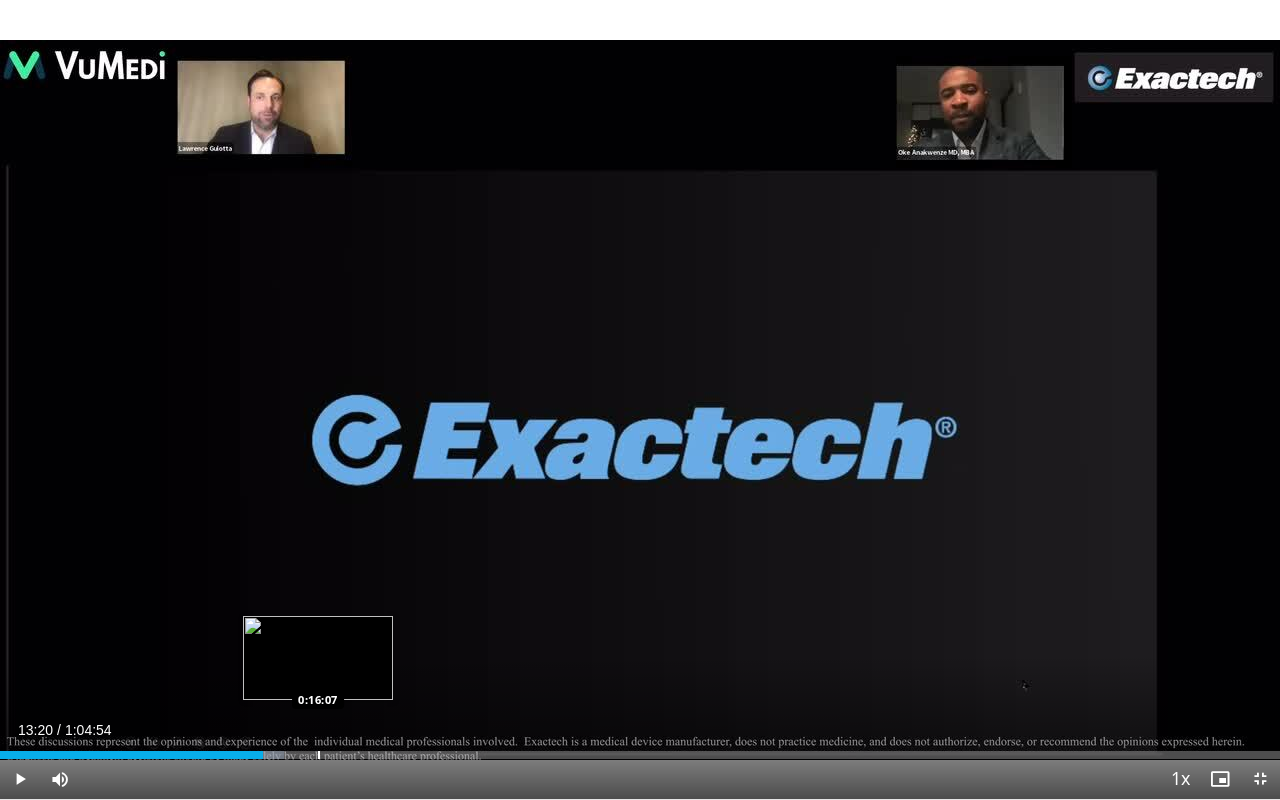 click at bounding box center (319, 755) 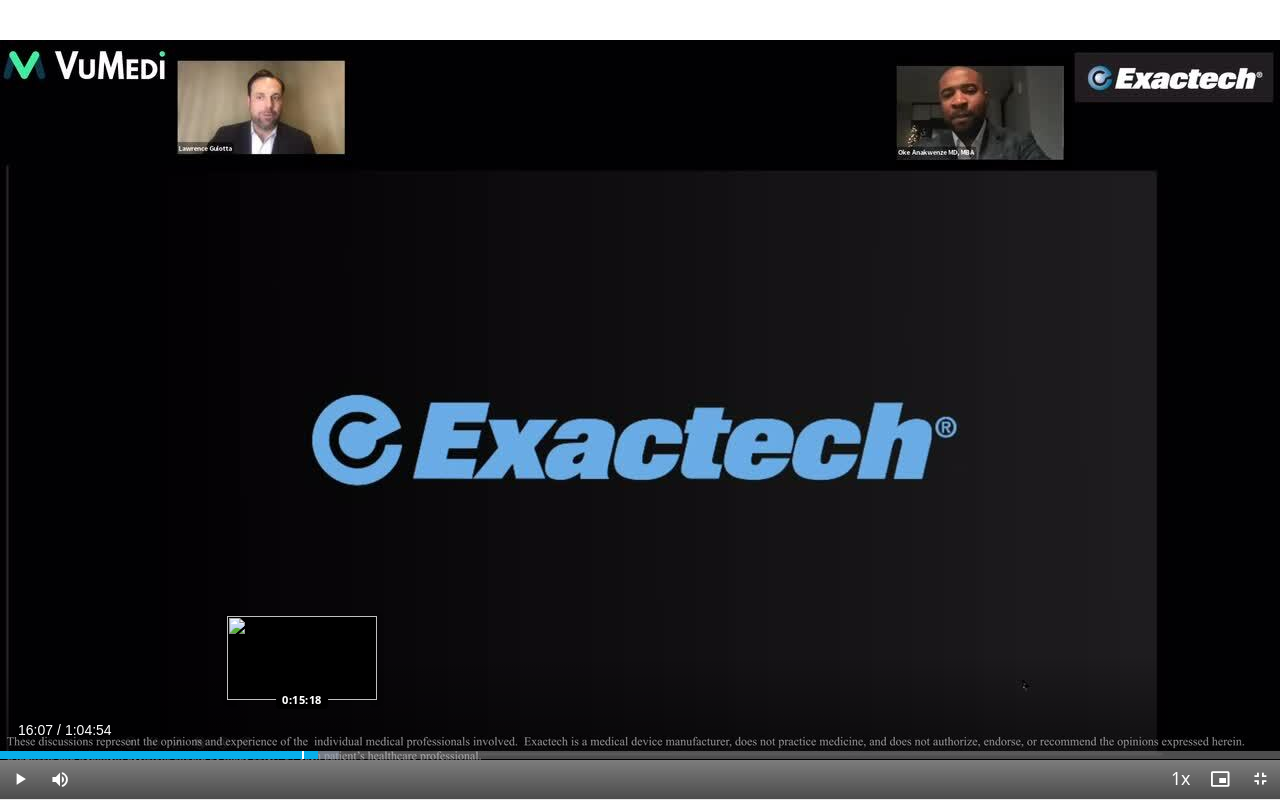 click at bounding box center [303, 755] 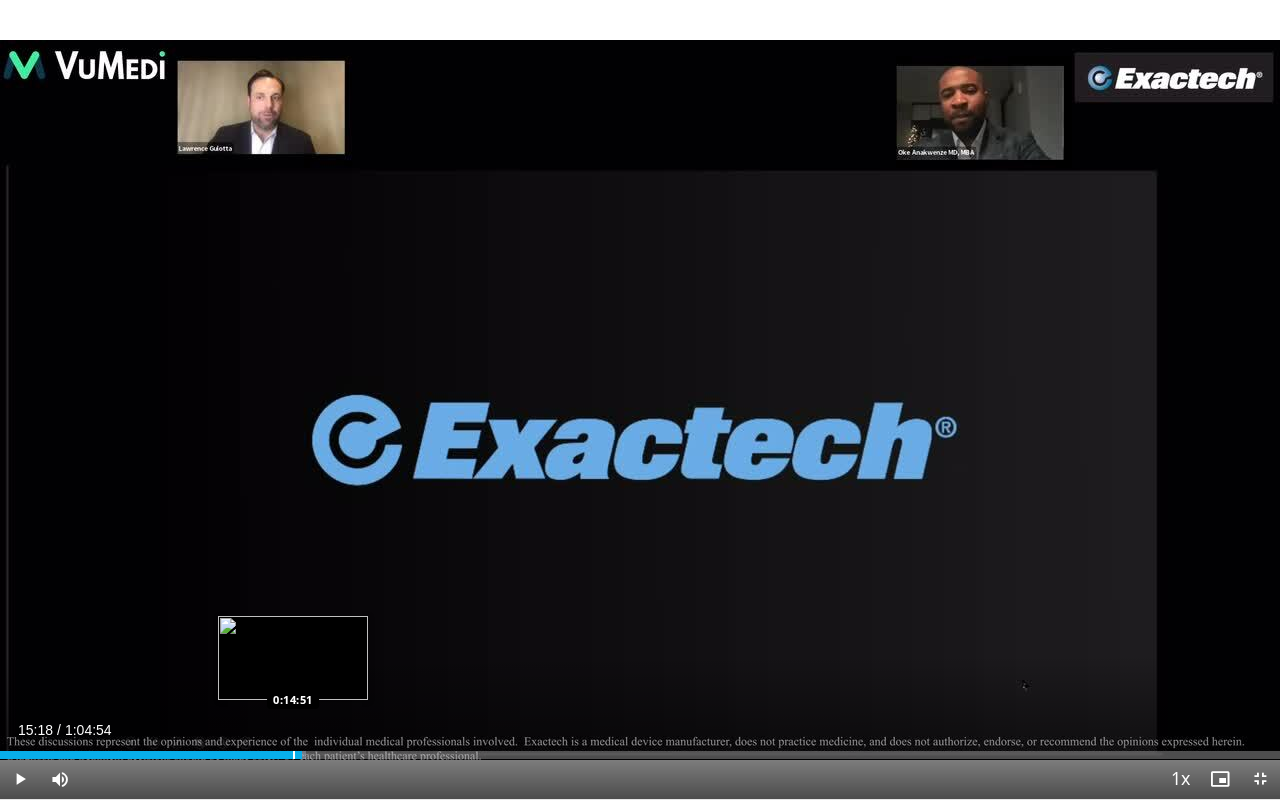 click at bounding box center [294, 755] 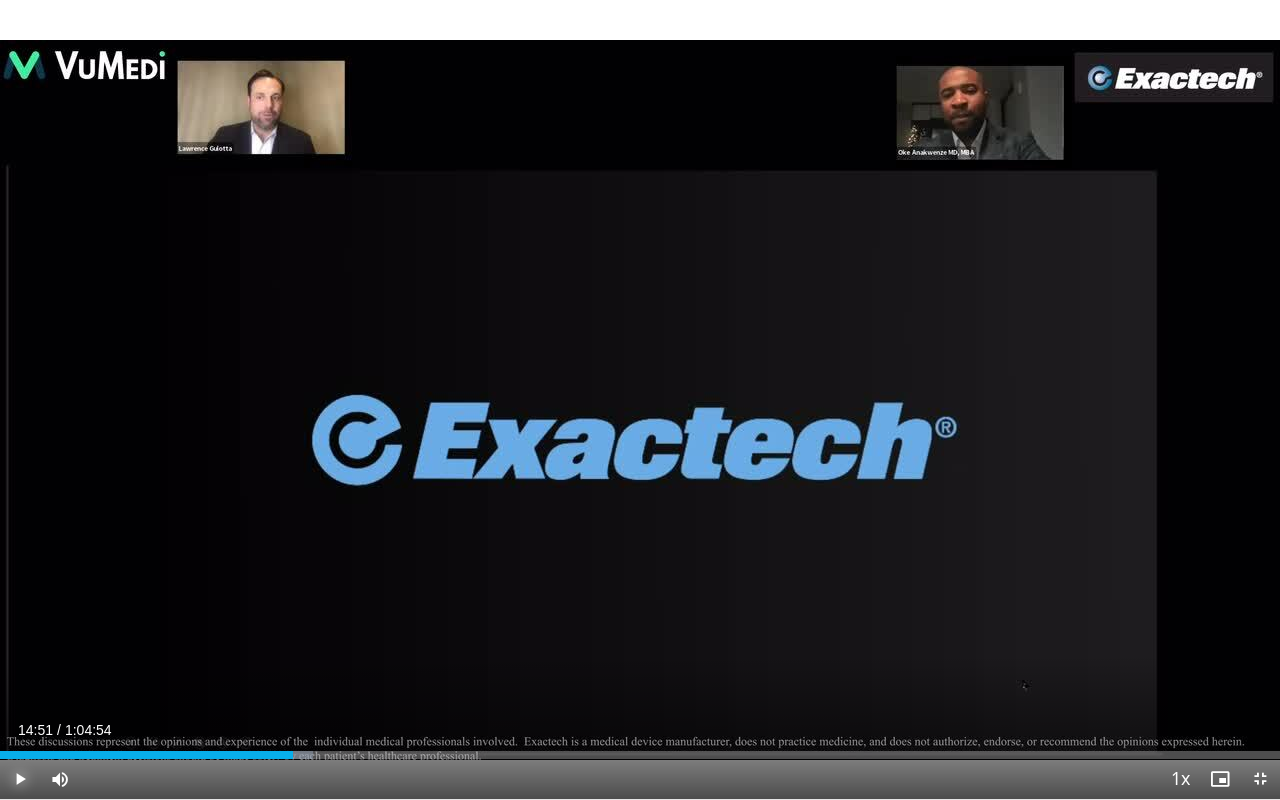 click at bounding box center (20, 779) 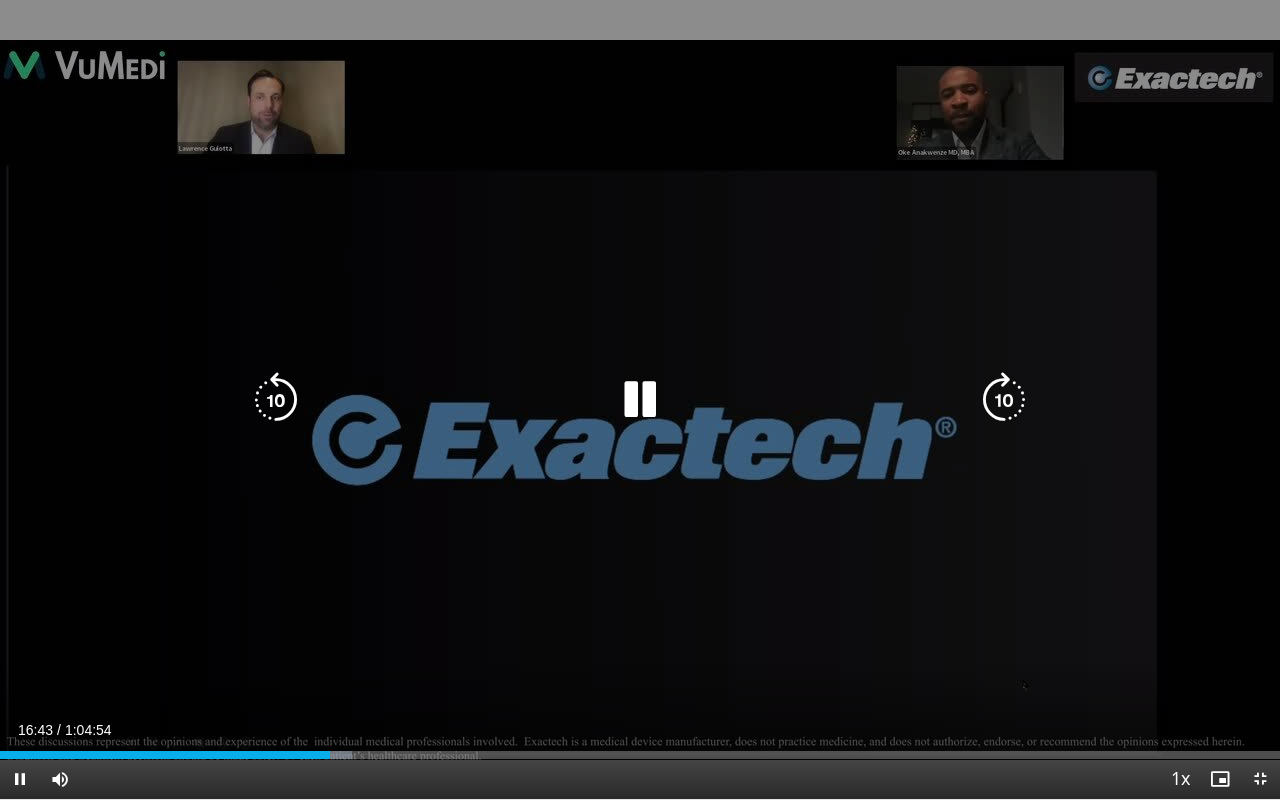 click at bounding box center (640, 400) 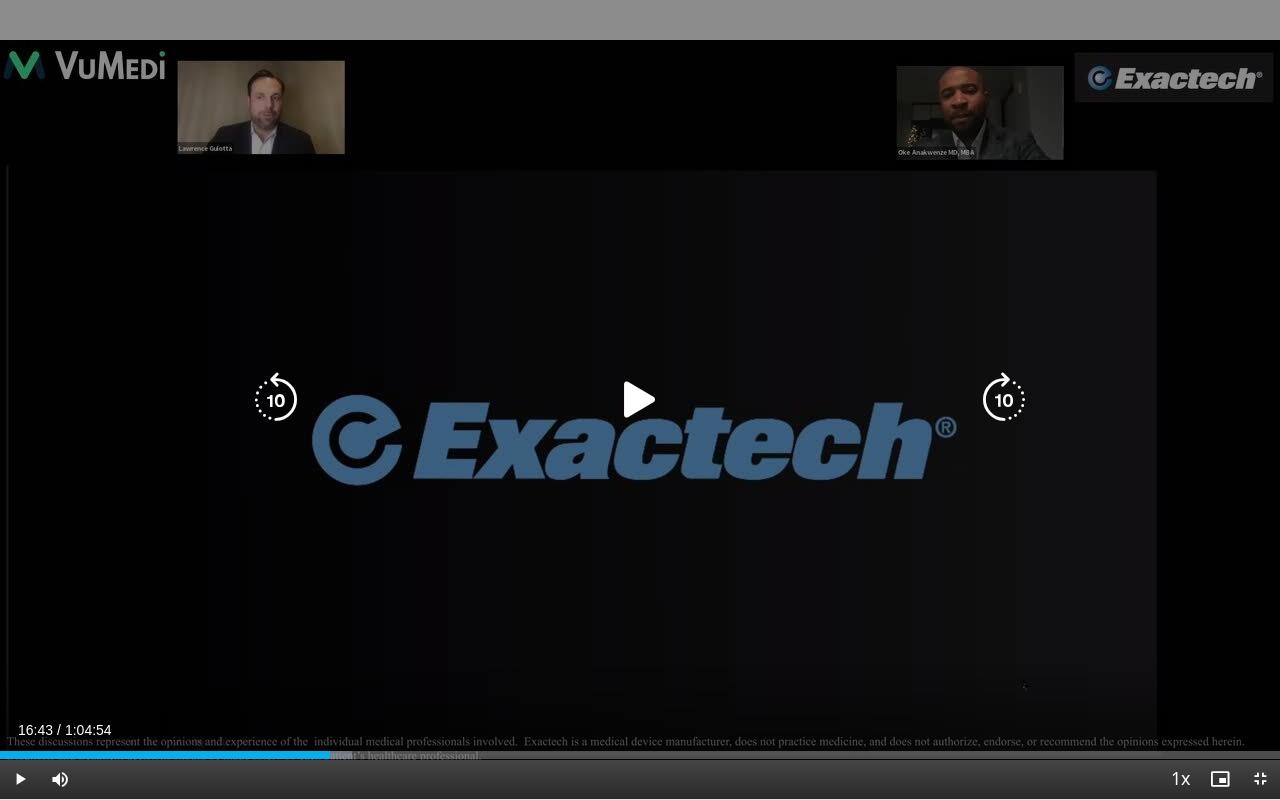 click at bounding box center (640, 400) 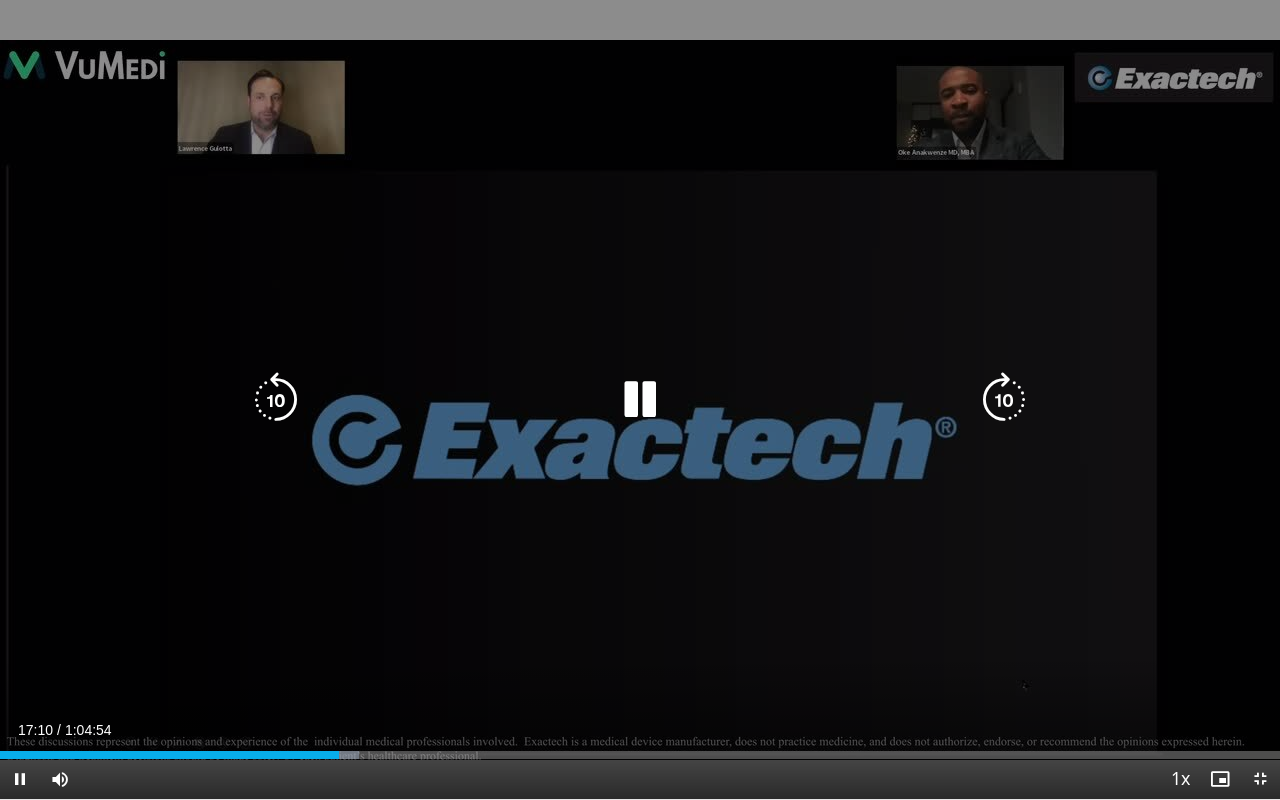 click at bounding box center (640, 400) 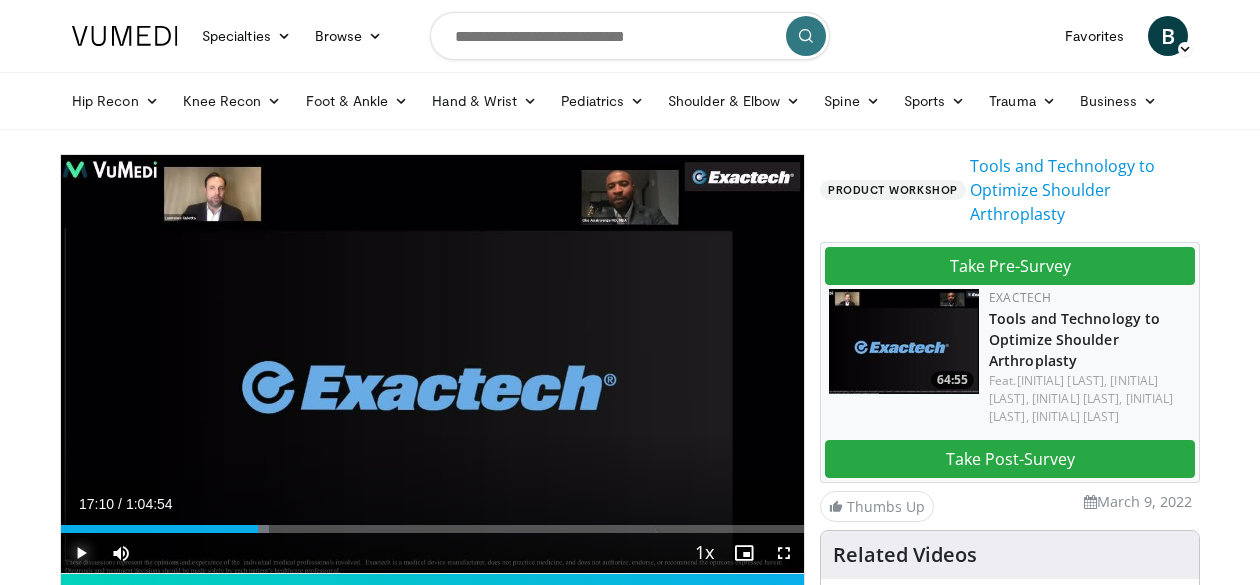click at bounding box center [81, 553] 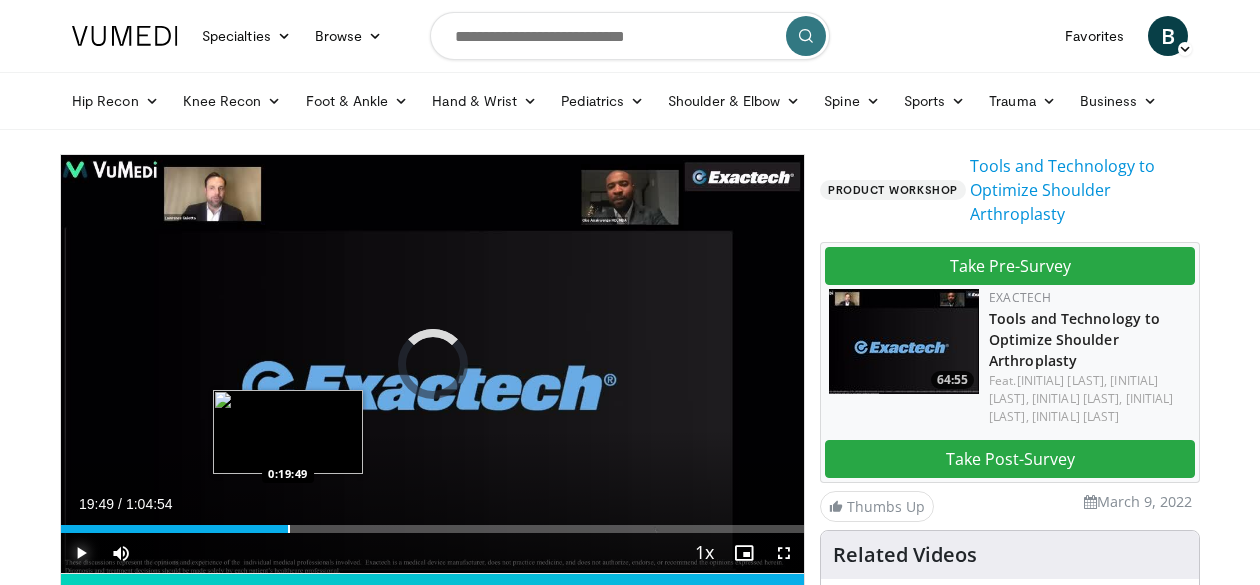 click at bounding box center [289, 529] 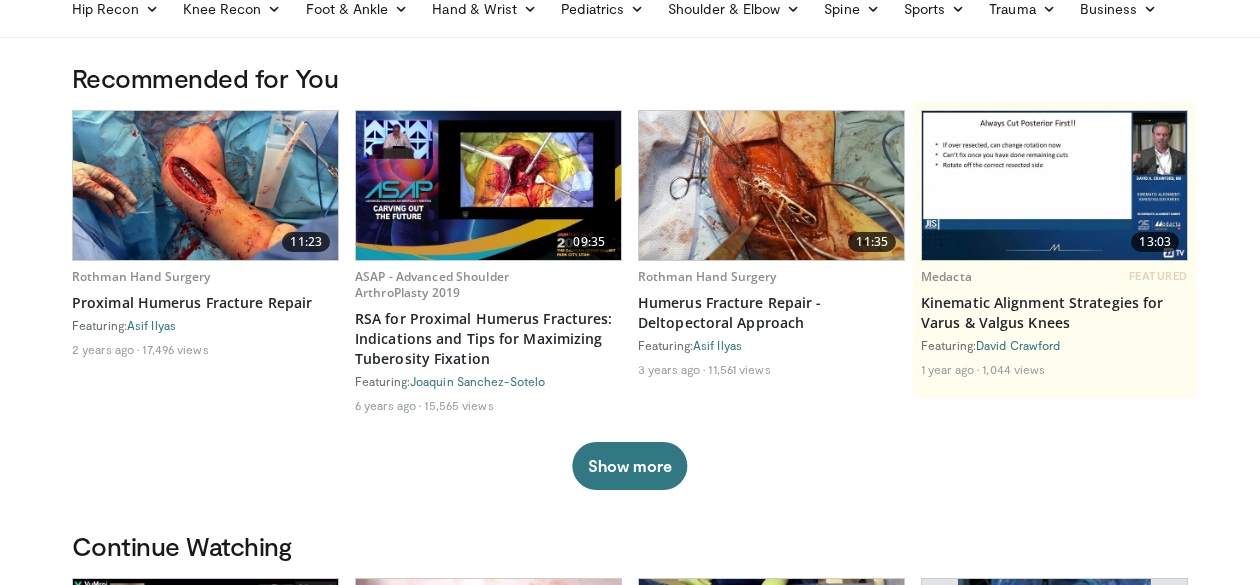 scroll, scrollTop: 0, scrollLeft: 0, axis: both 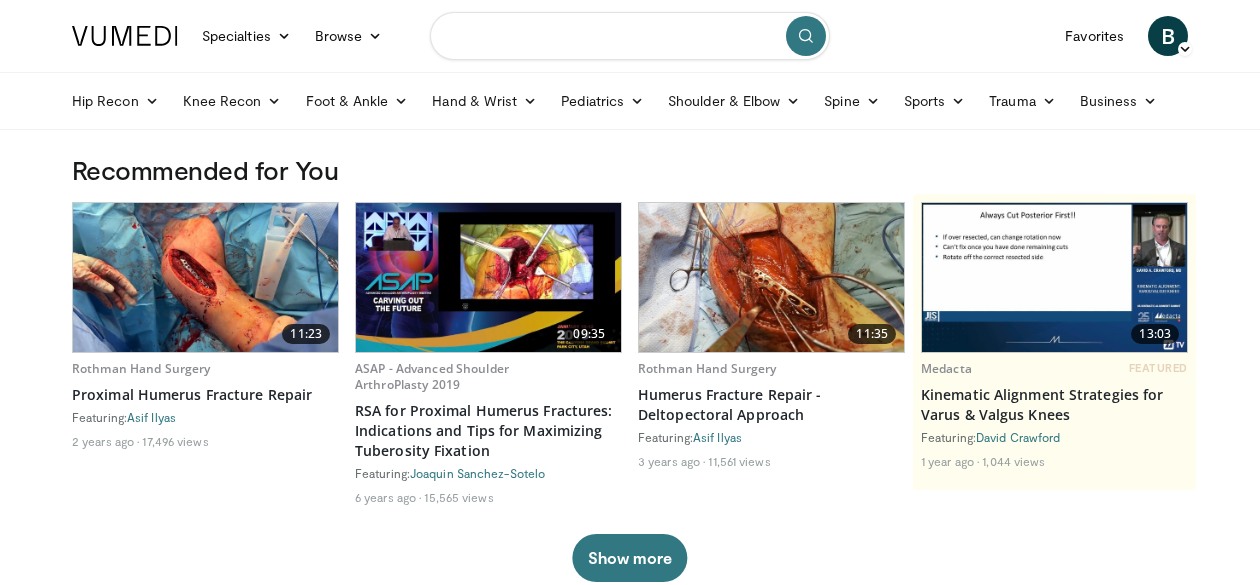 click at bounding box center [630, 36] 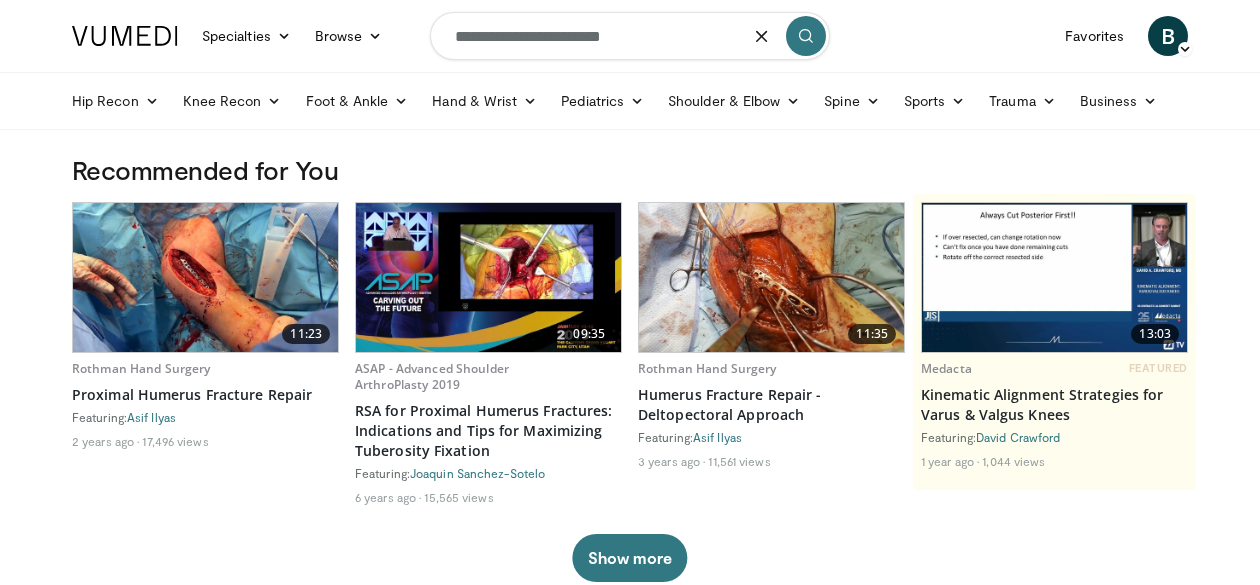 type on "**********" 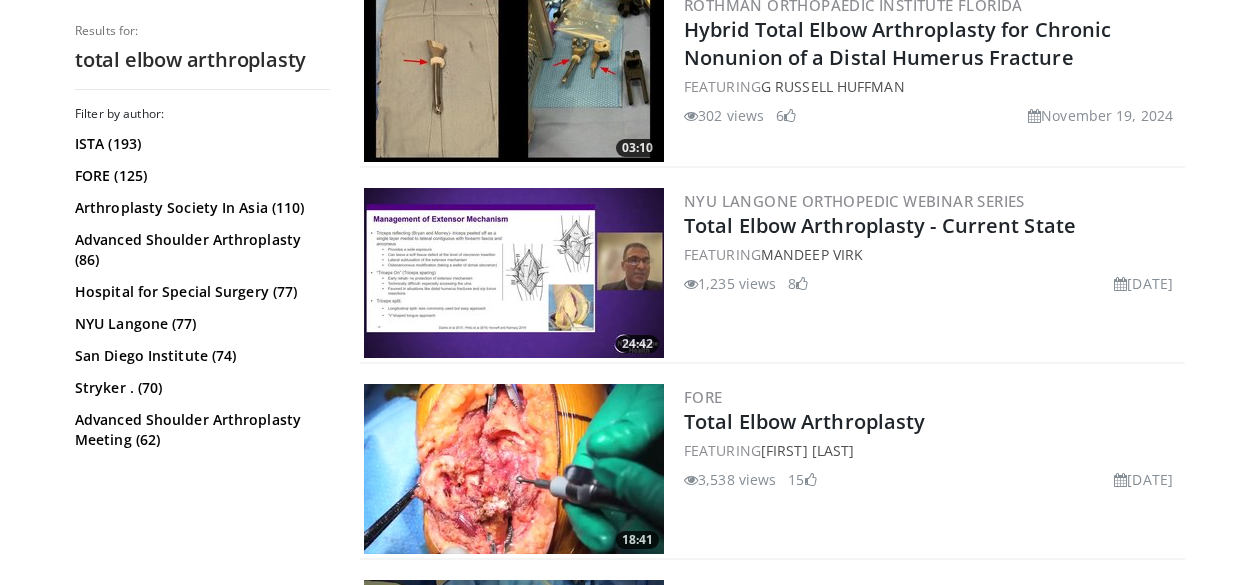 scroll, scrollTop: 847, scrollLeft: 0, axis: vertical 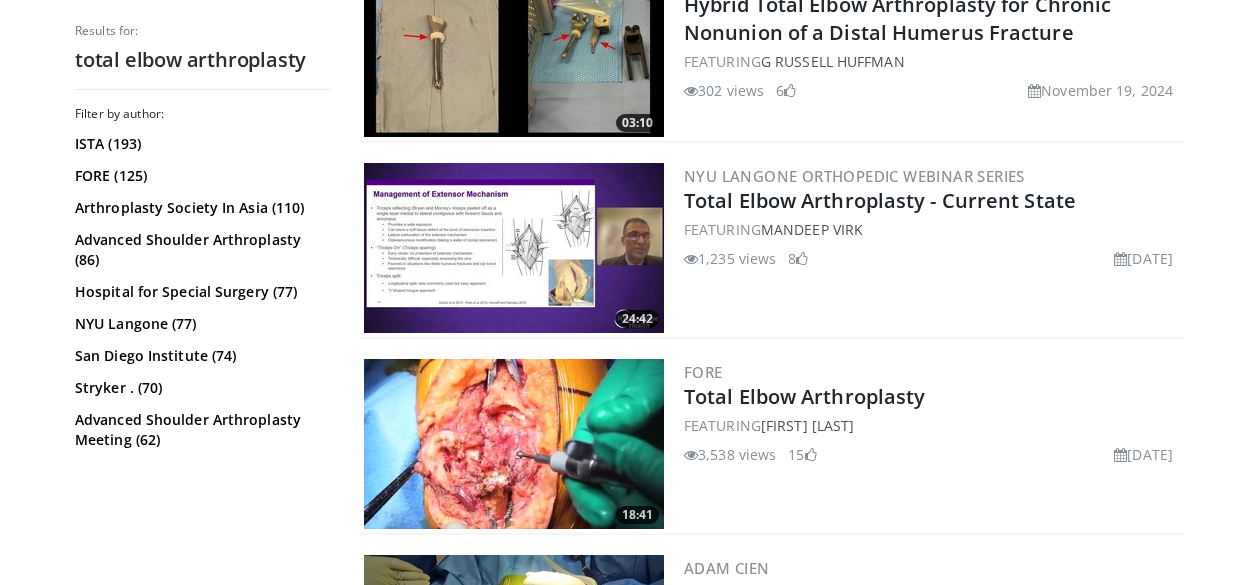 click at bounding box center [514, 444] 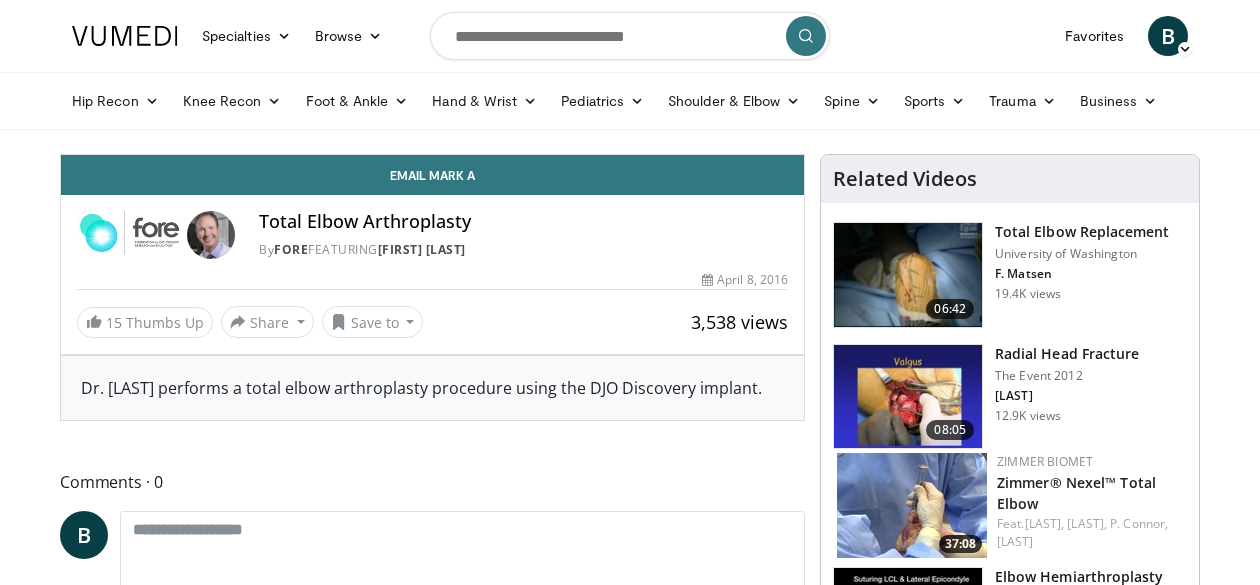 scroll, scrollTop: 0, scrollLeft: 0, axis: both 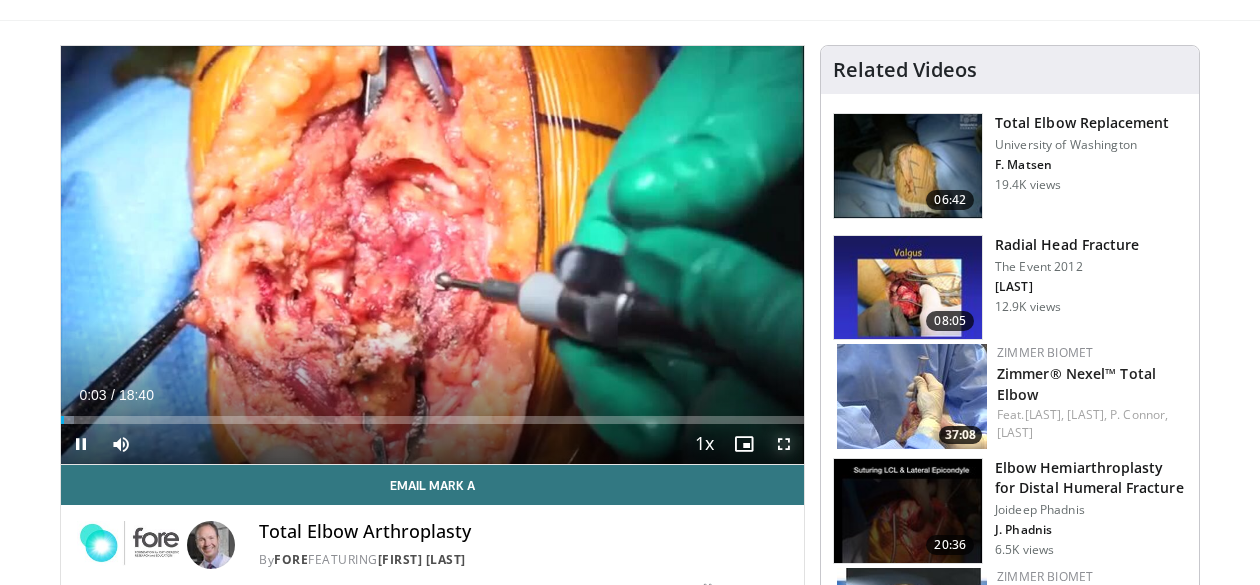 click at bounding box center (784, 444) 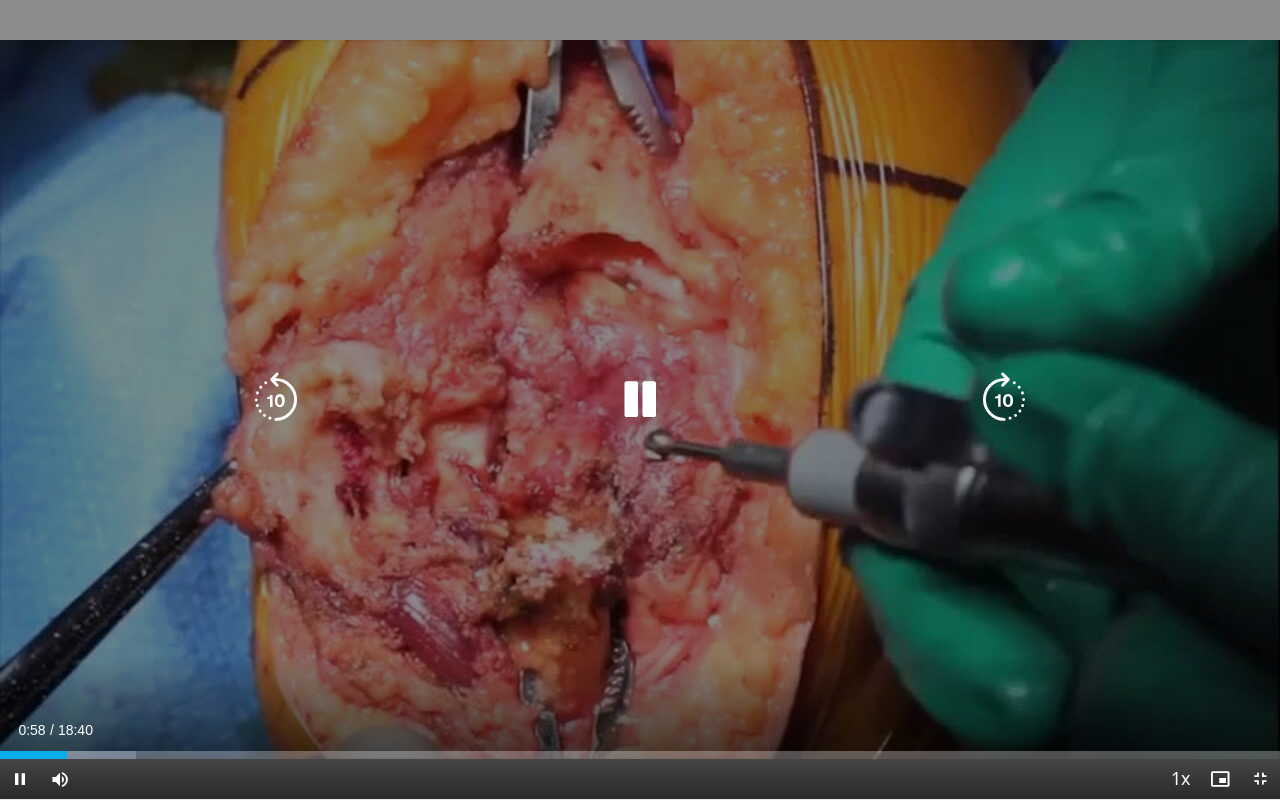 click at bounding box center (640, 400) 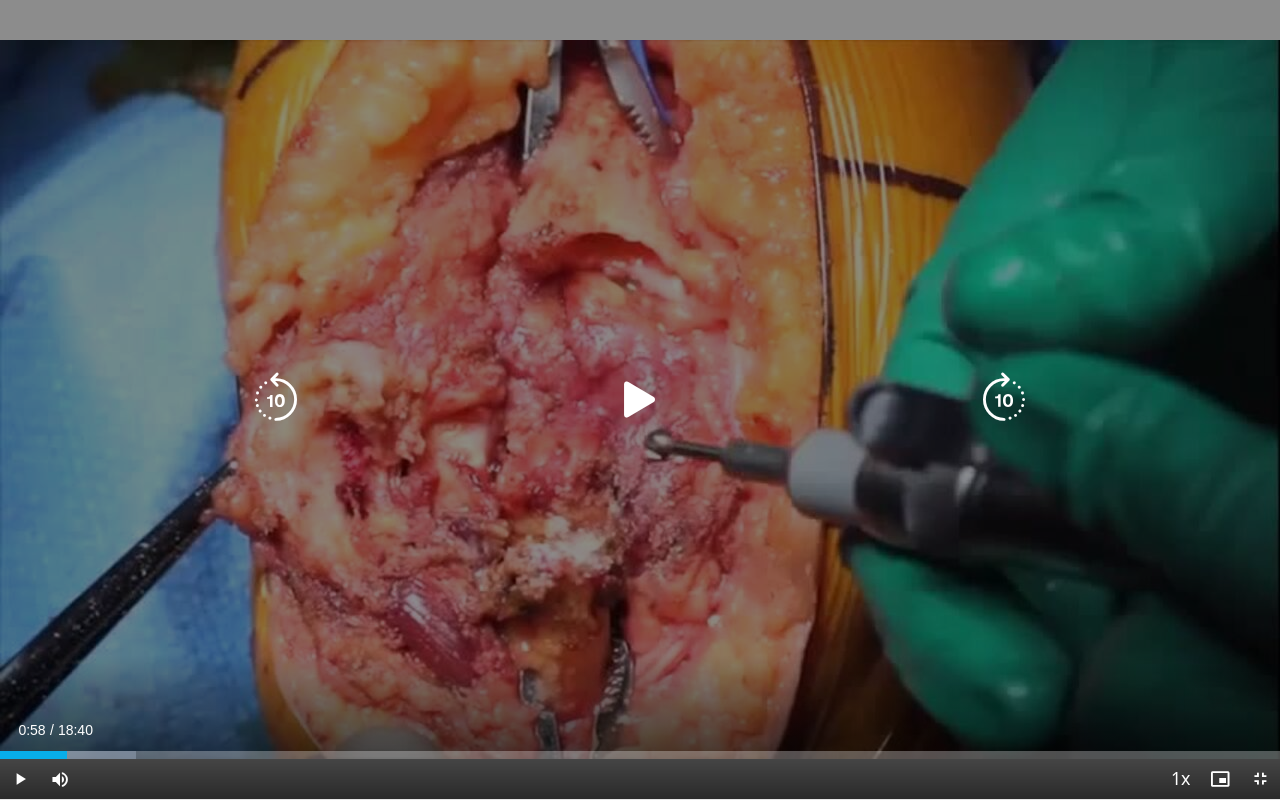 click at bounding box center [640, 400] 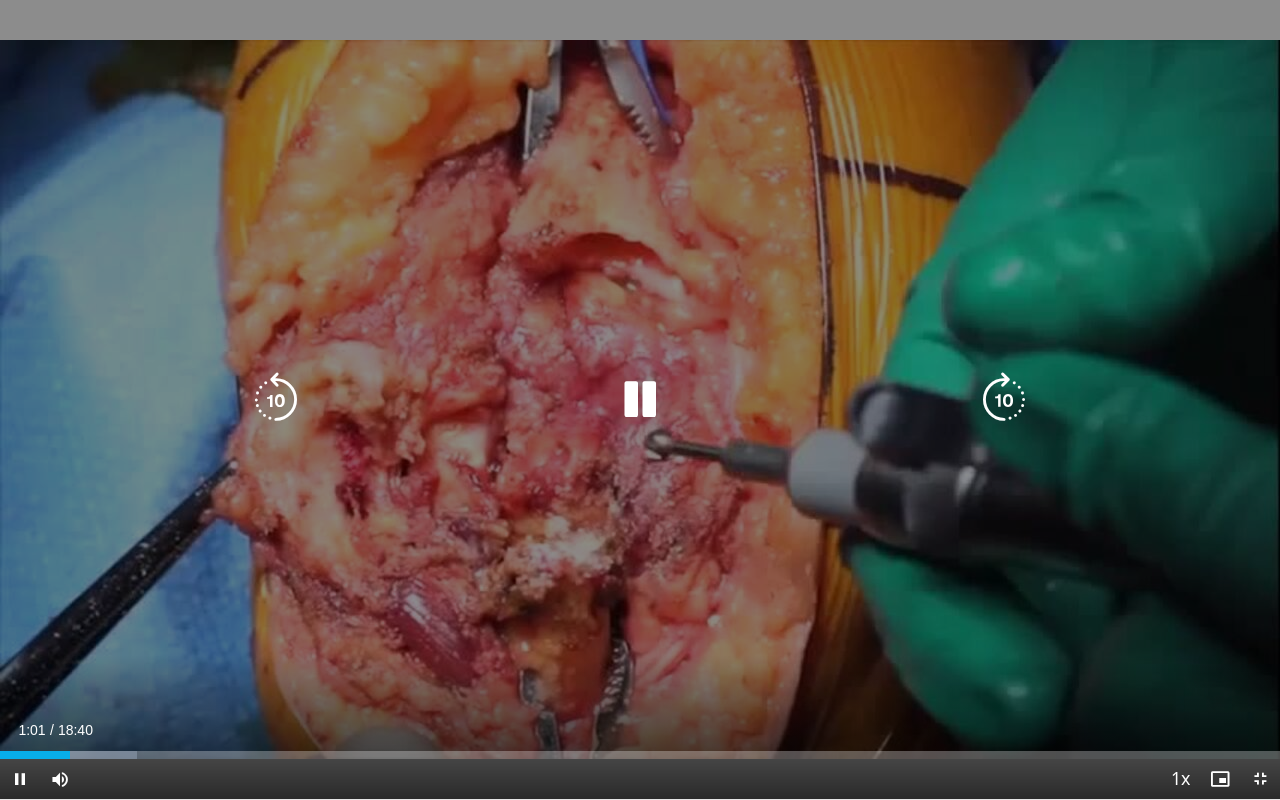 click at bounding box center [640, 400] 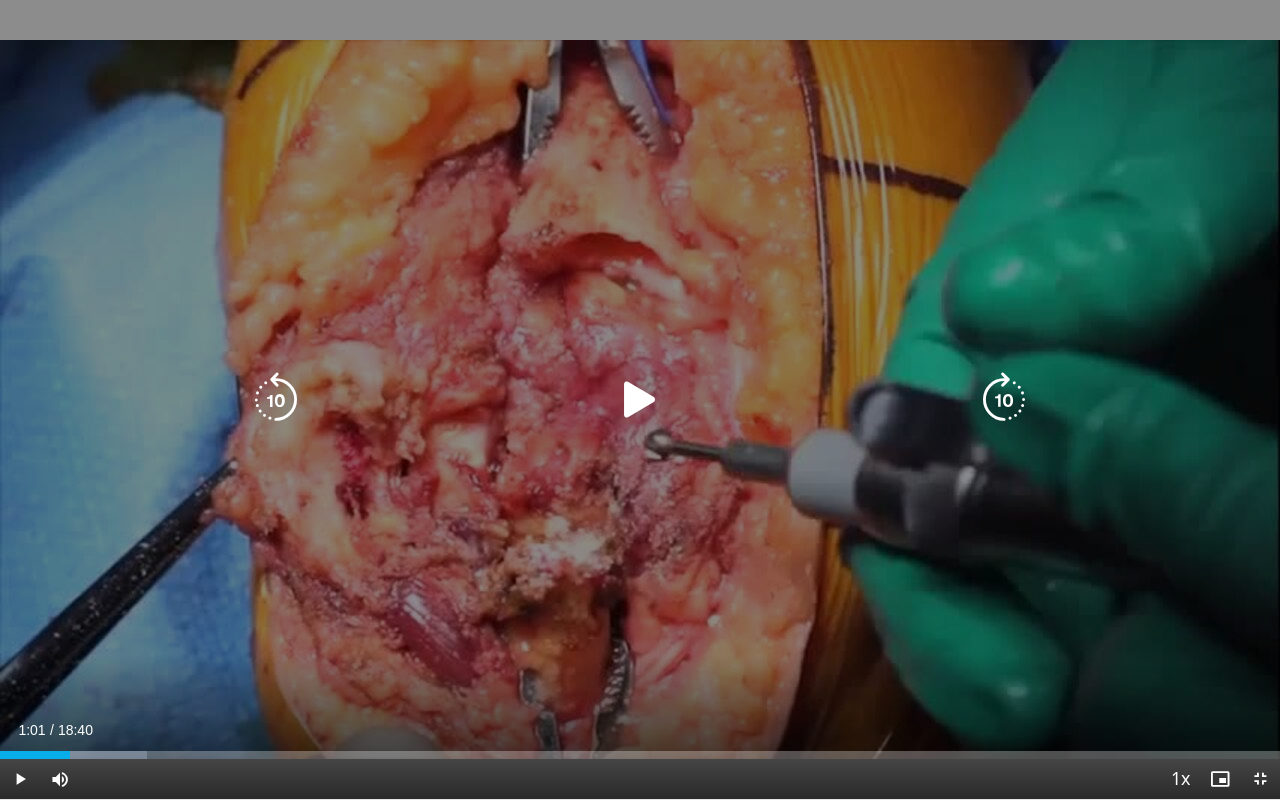 click at bounding box center (640, 400) 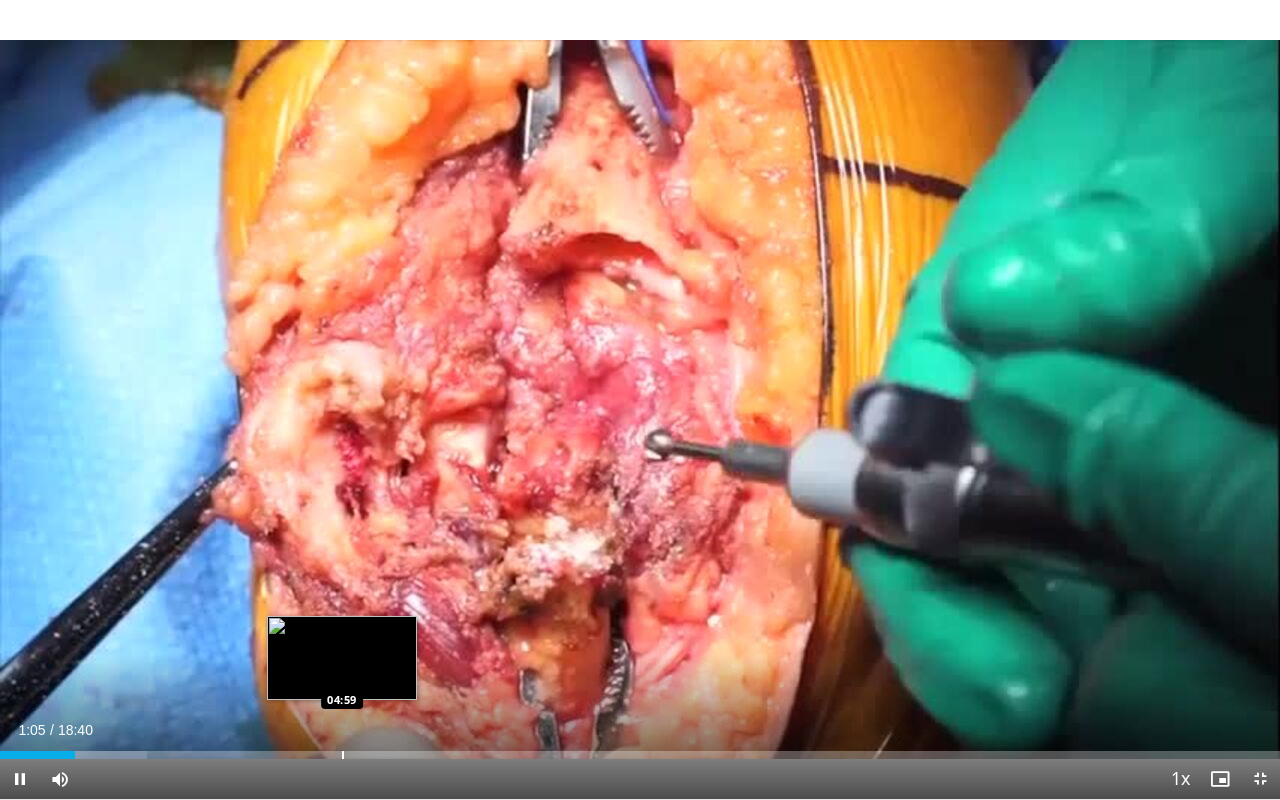 click on "Loaded :  11.50% 01:05 04:59" at bounding box center (640, 749) 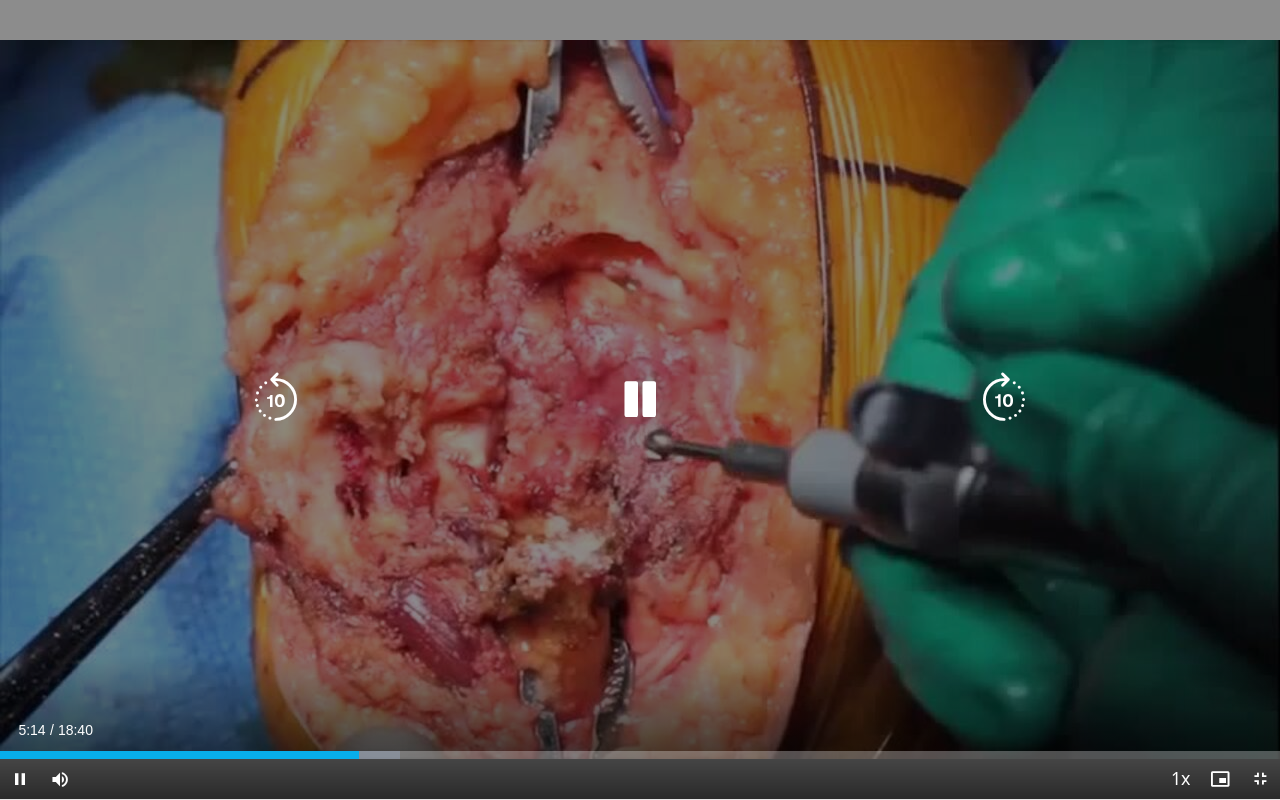 click at bounding box center [640, 400] 